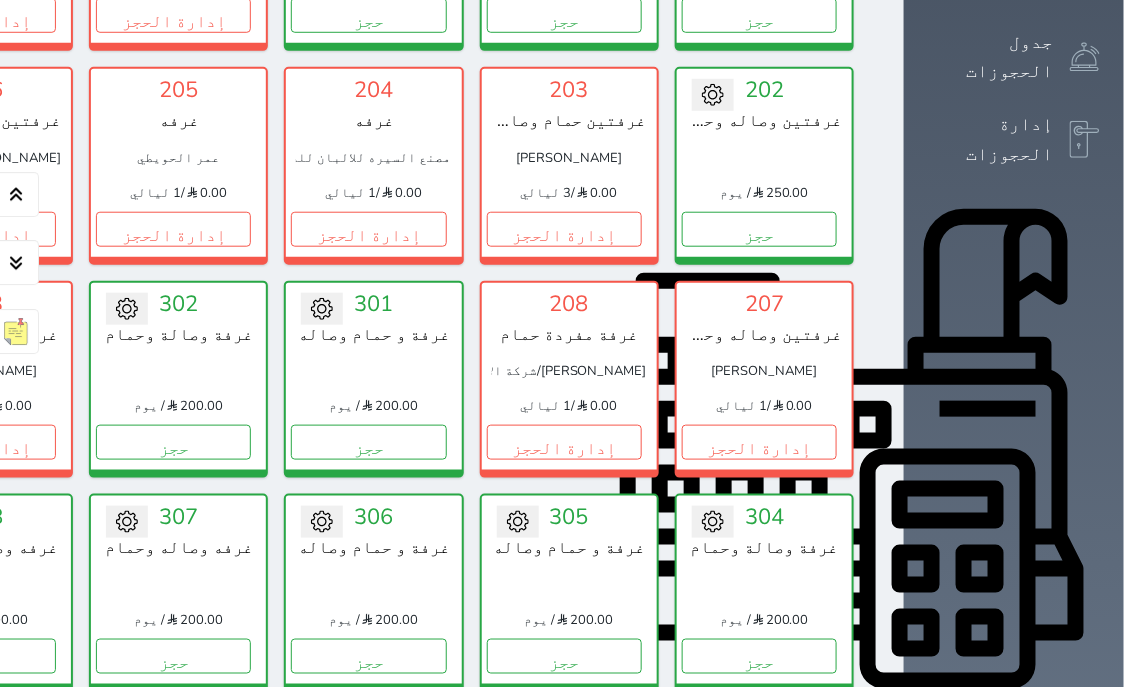 scroll, scrollTop: 460, scrollLeft: 0, axis: vertical 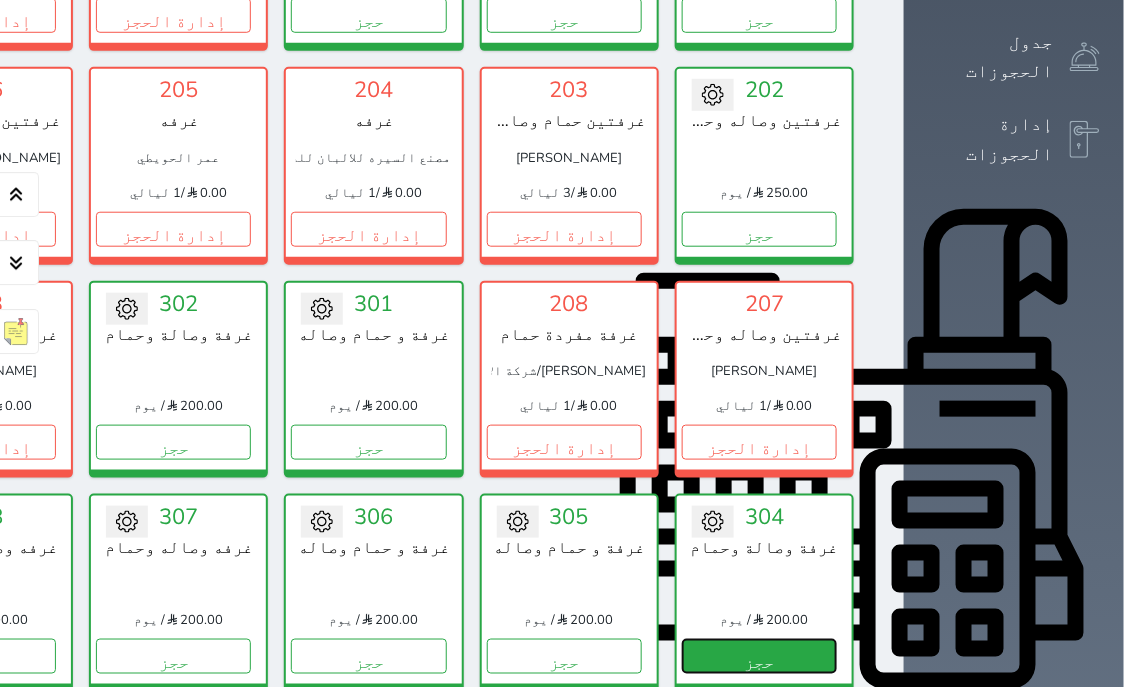 click on "حجز" at bounding box center [759, 656] 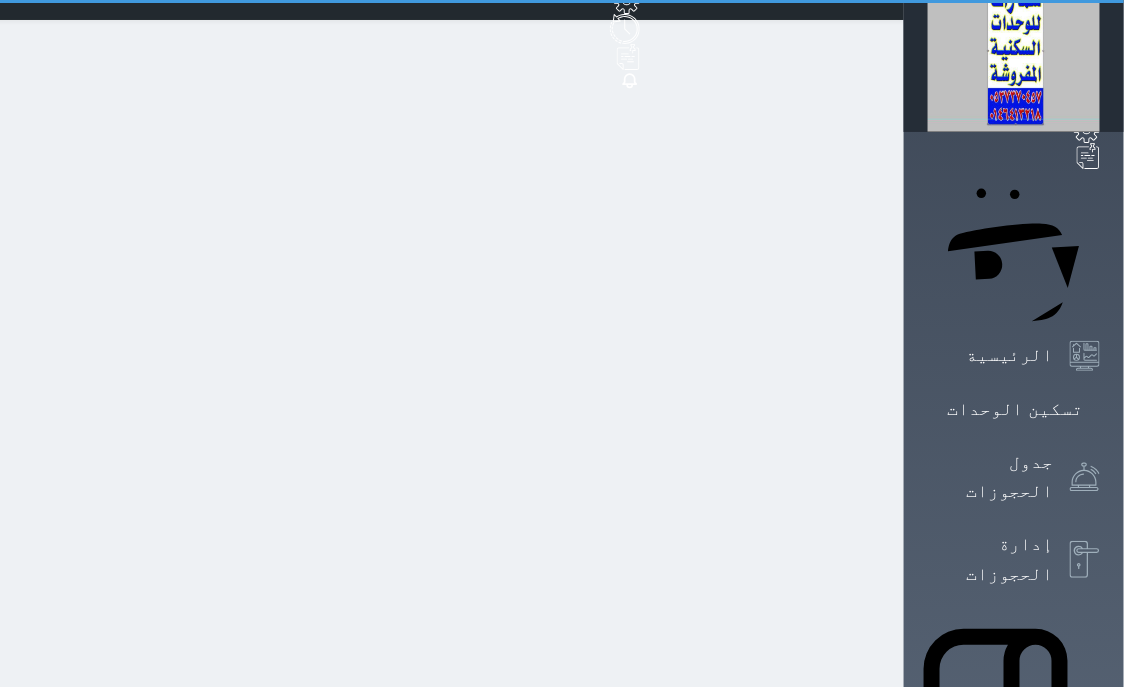scroll, scrollTop: 0, scrollLeft: 0, axis: both 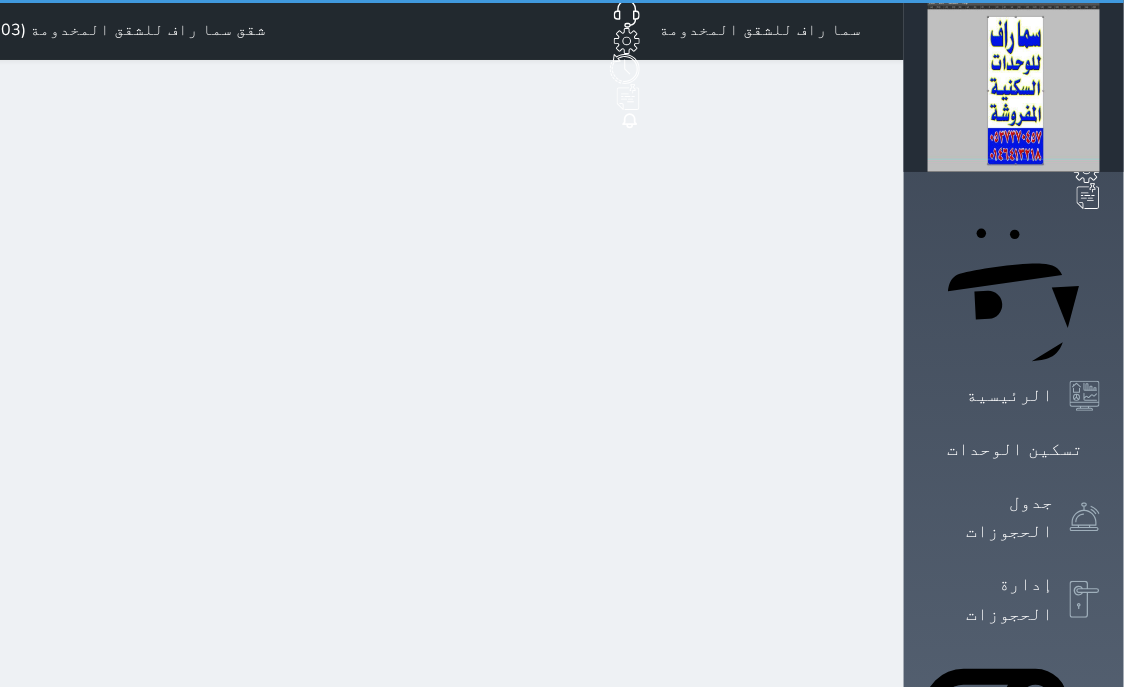 select on "1" 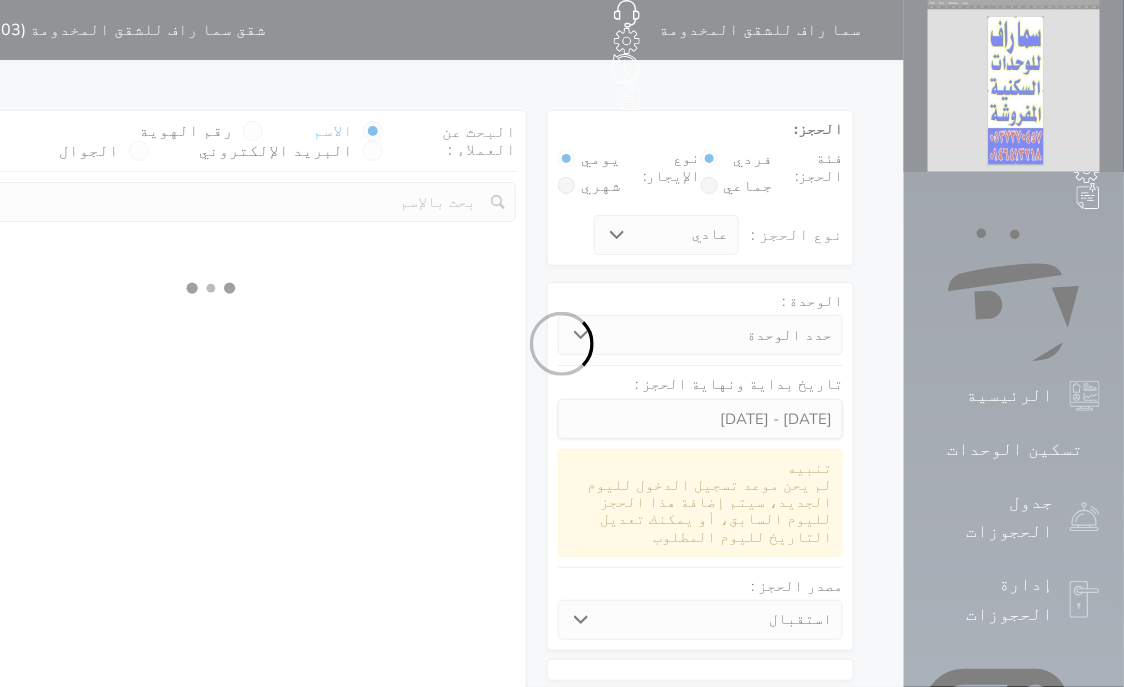 select 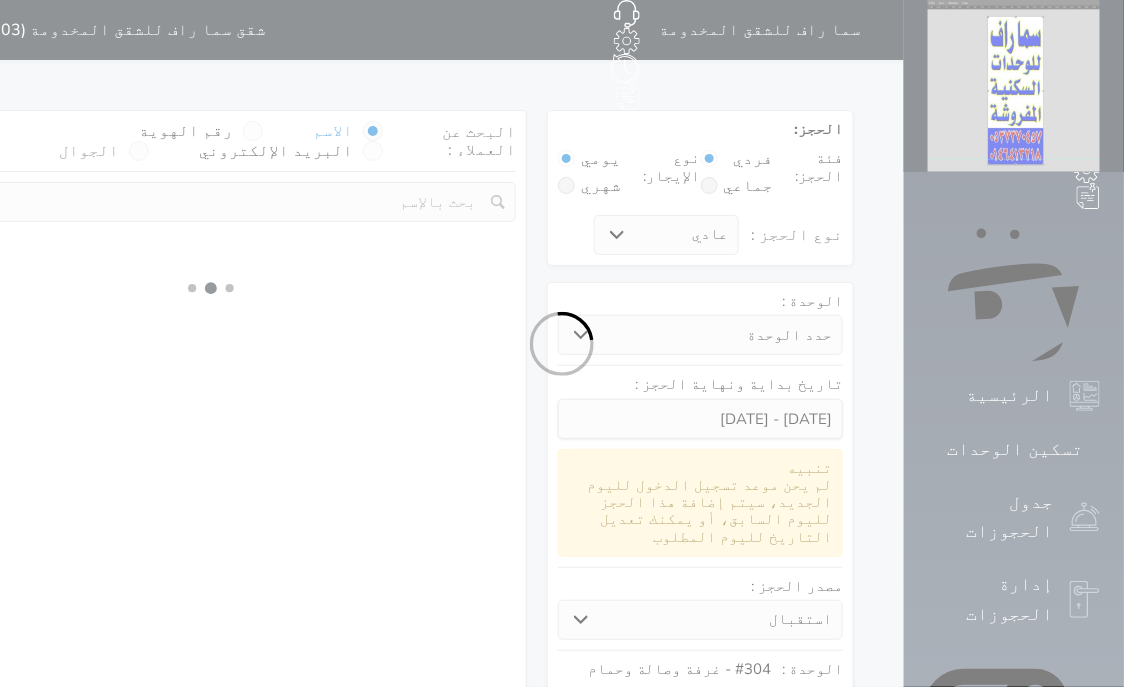 select on "1" 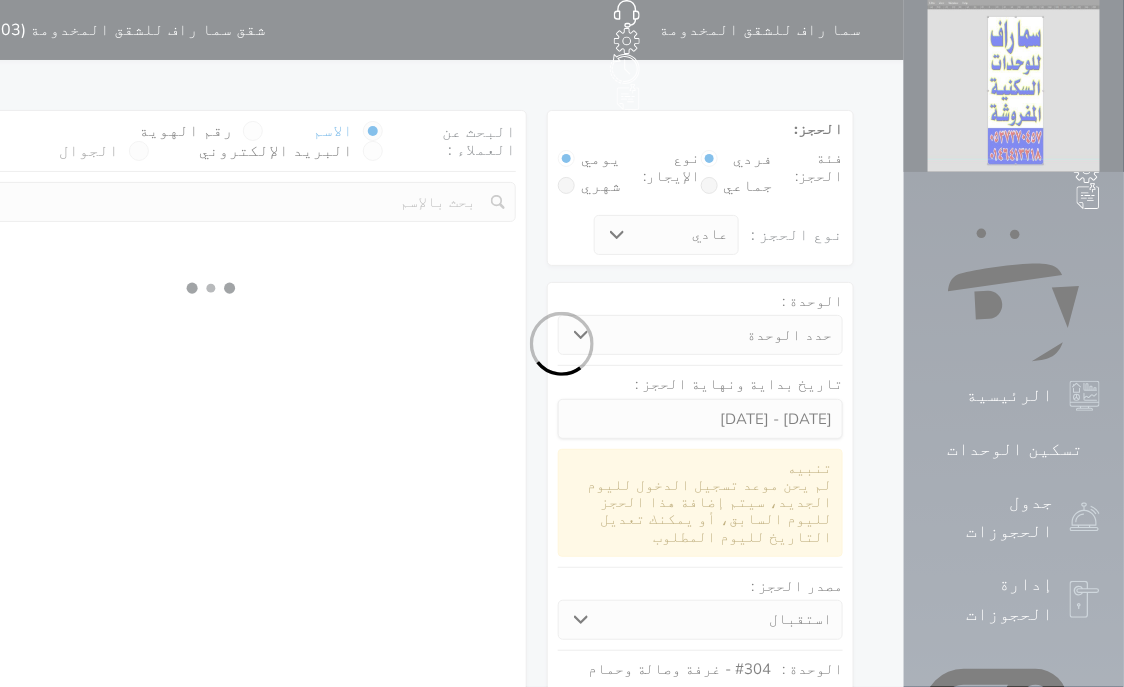 select on "113" 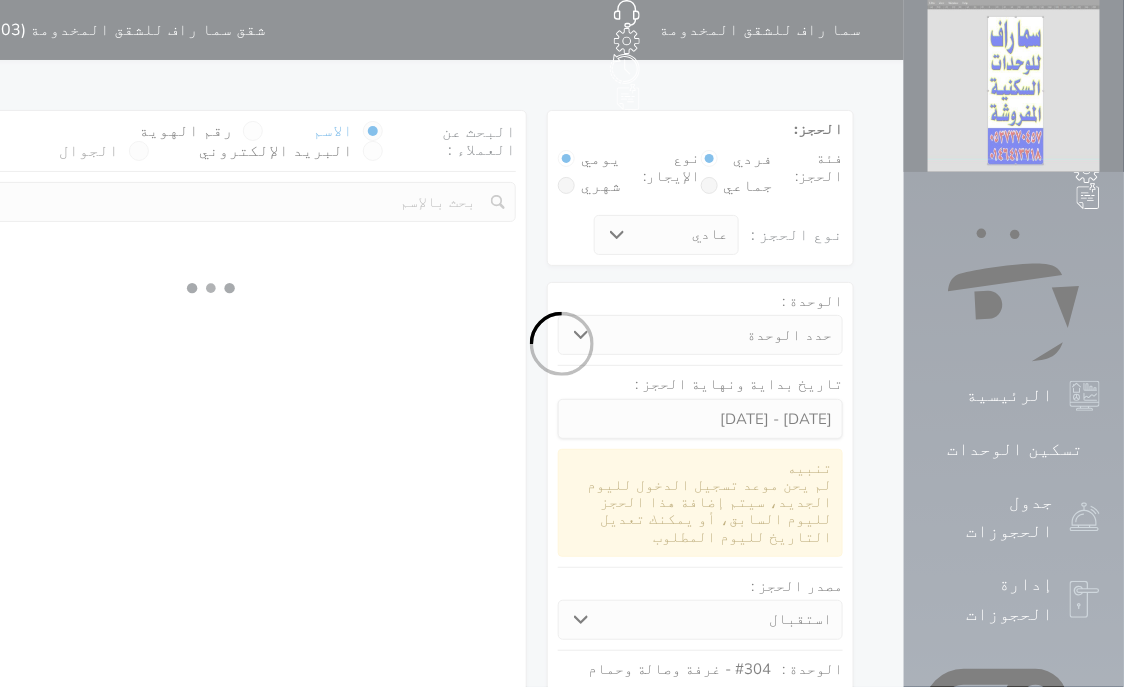 select on "1" 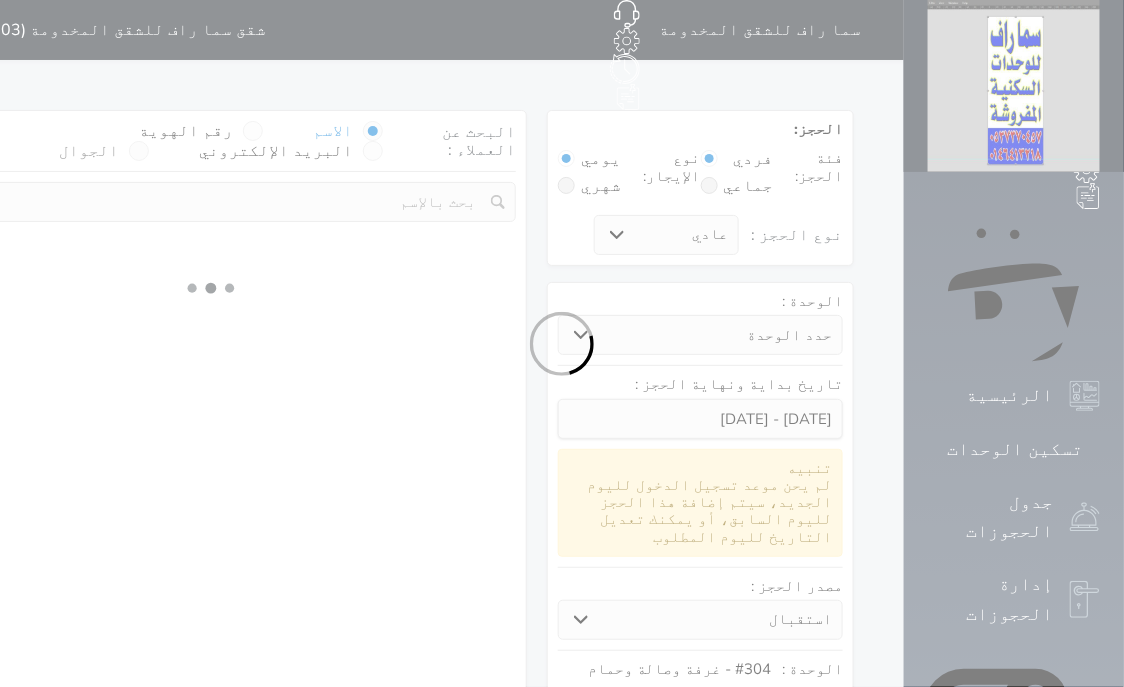 select 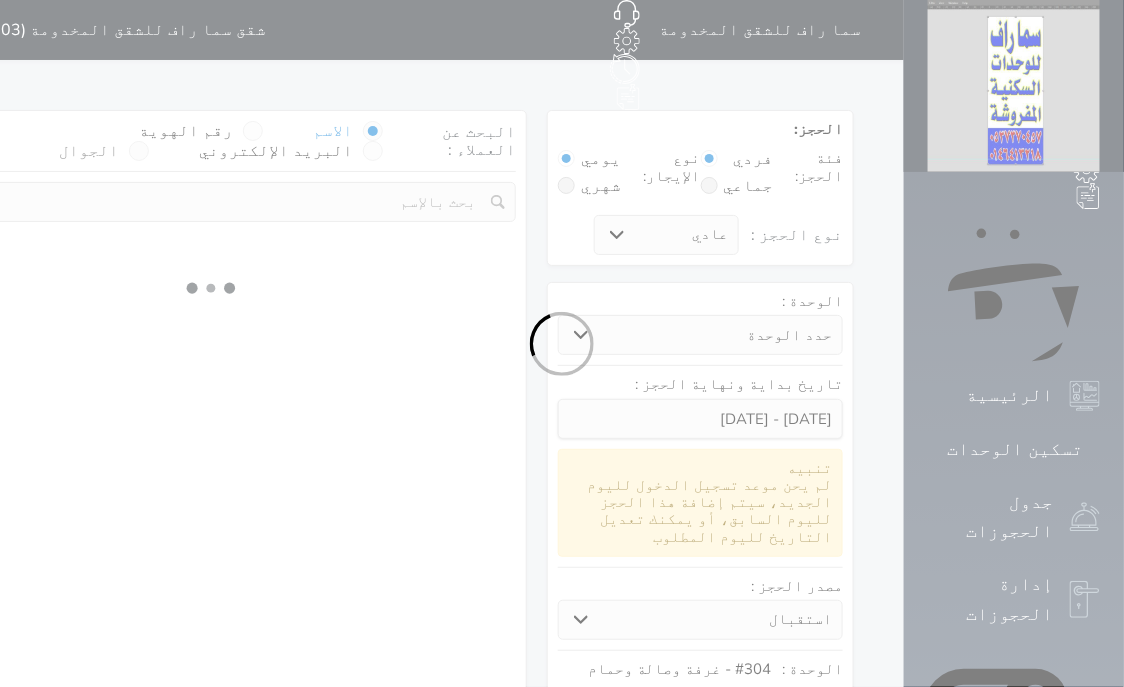 select on "7" 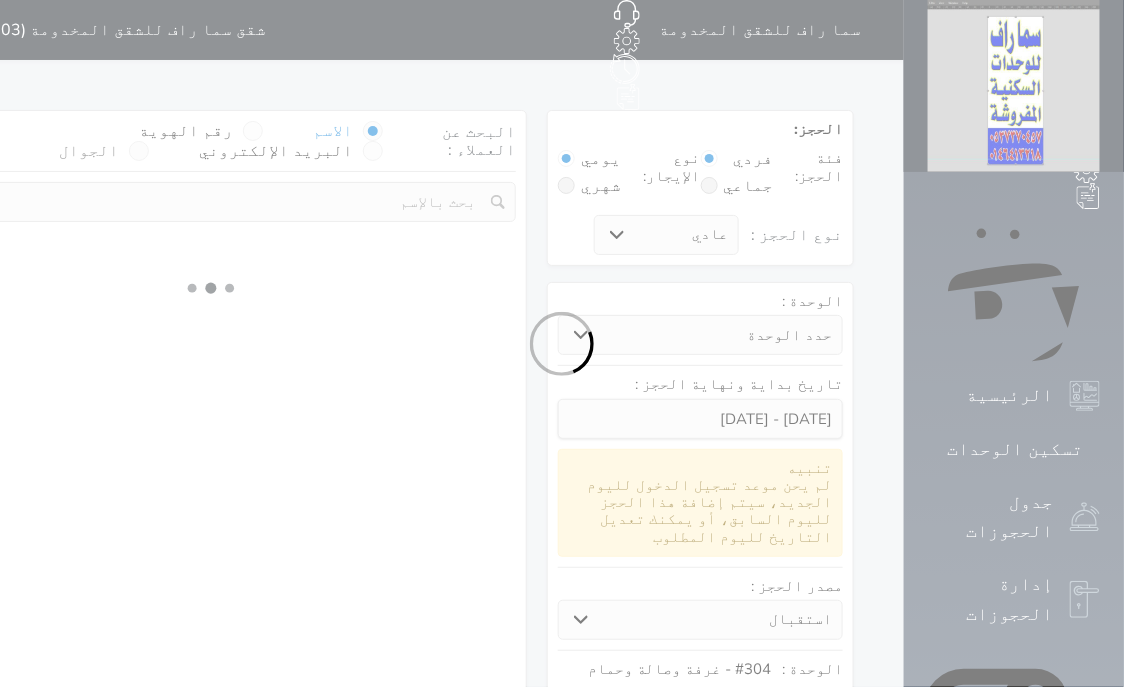 select 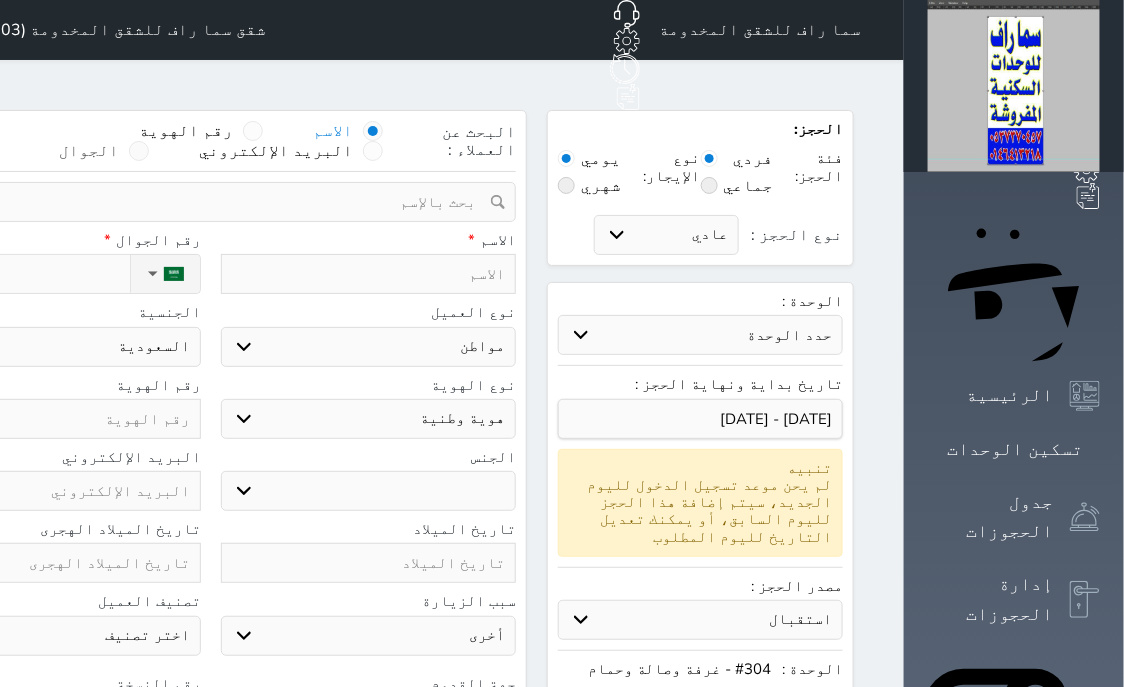select 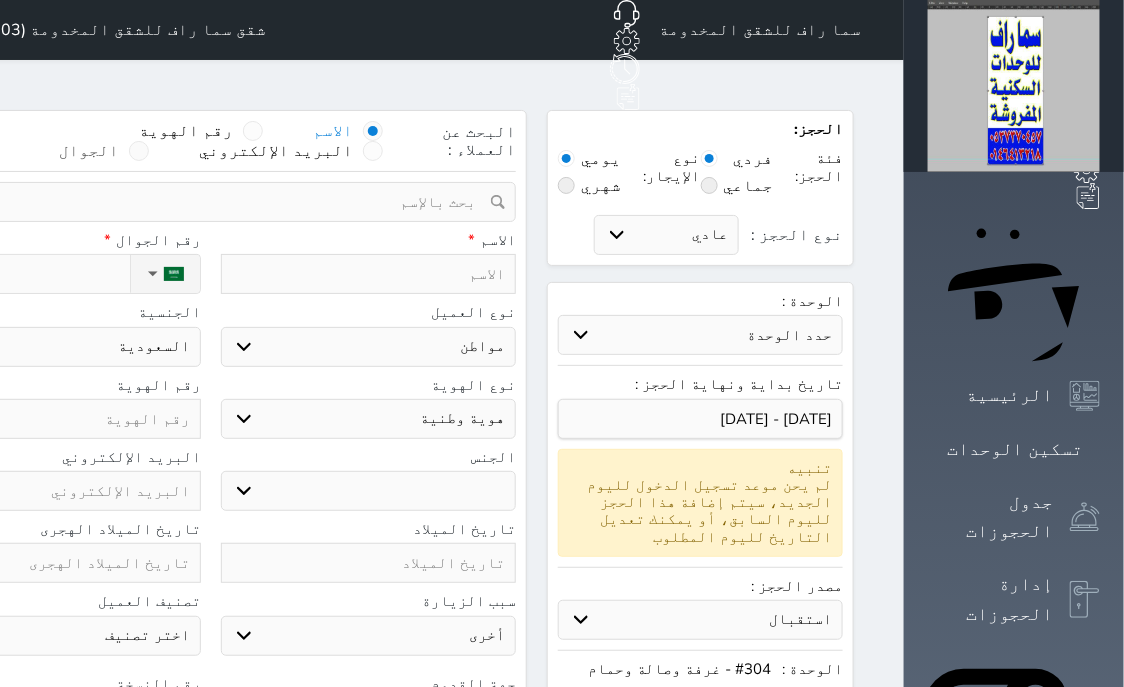 select 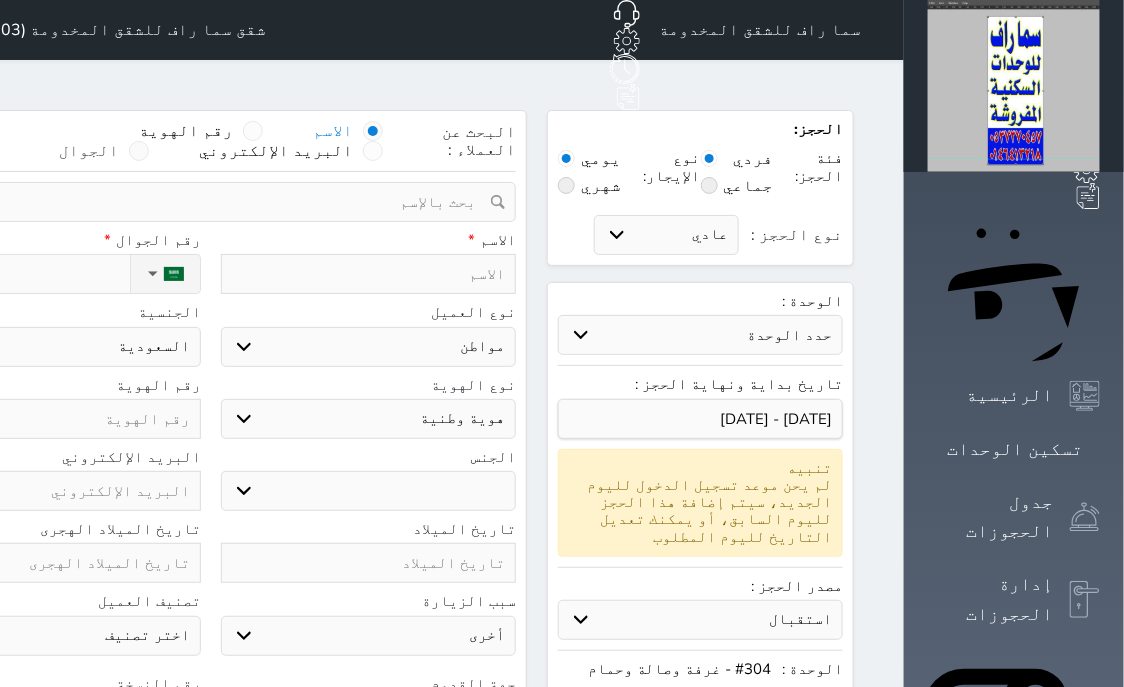 click at bounding box center [139, 151] 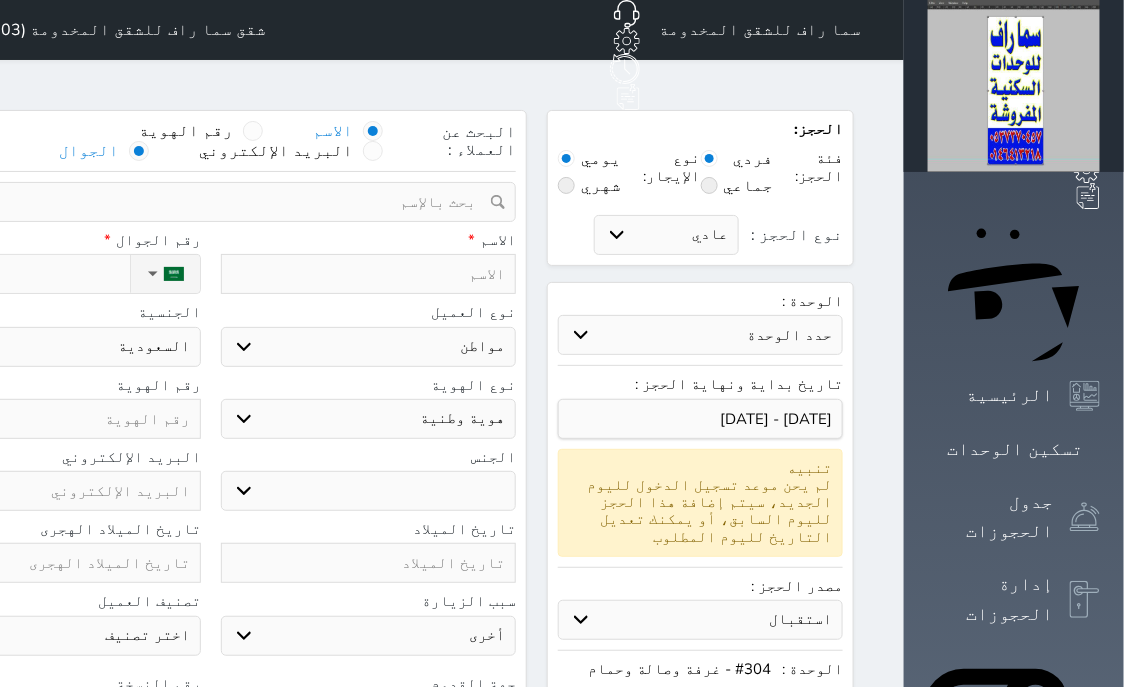 select 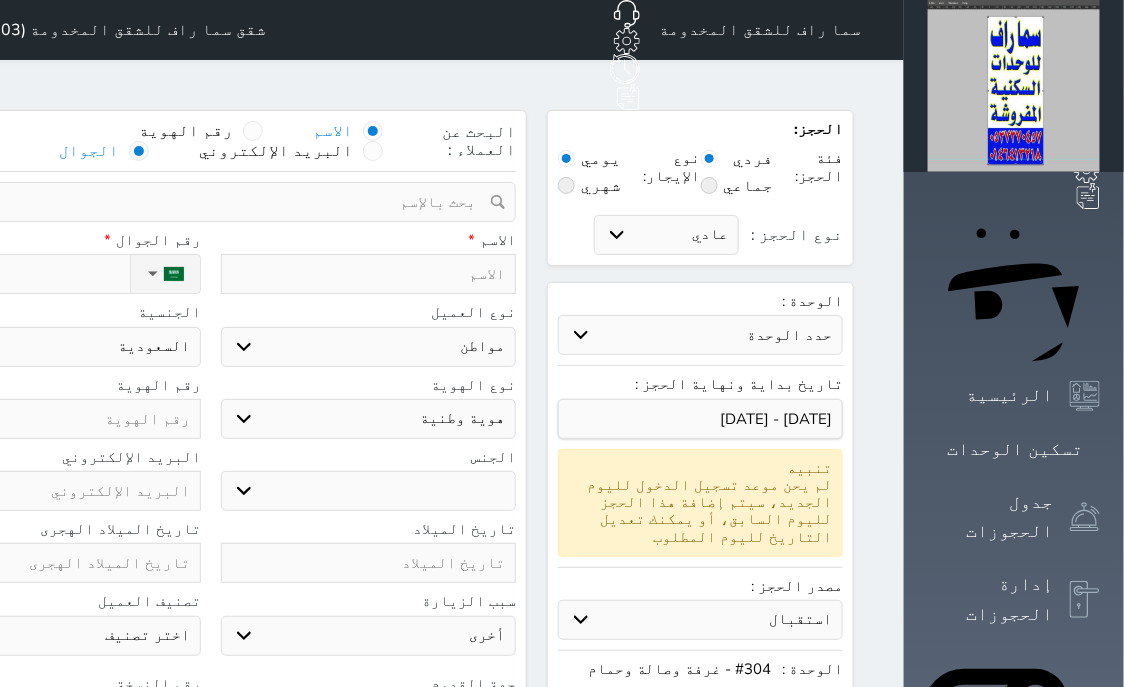 select 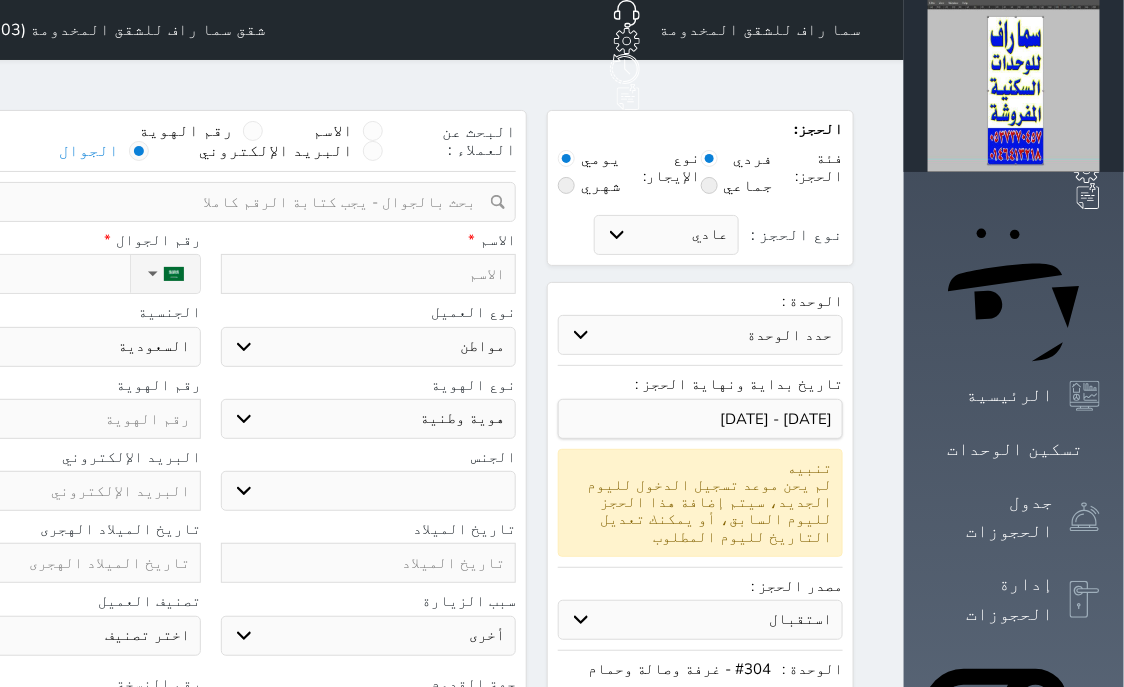 select 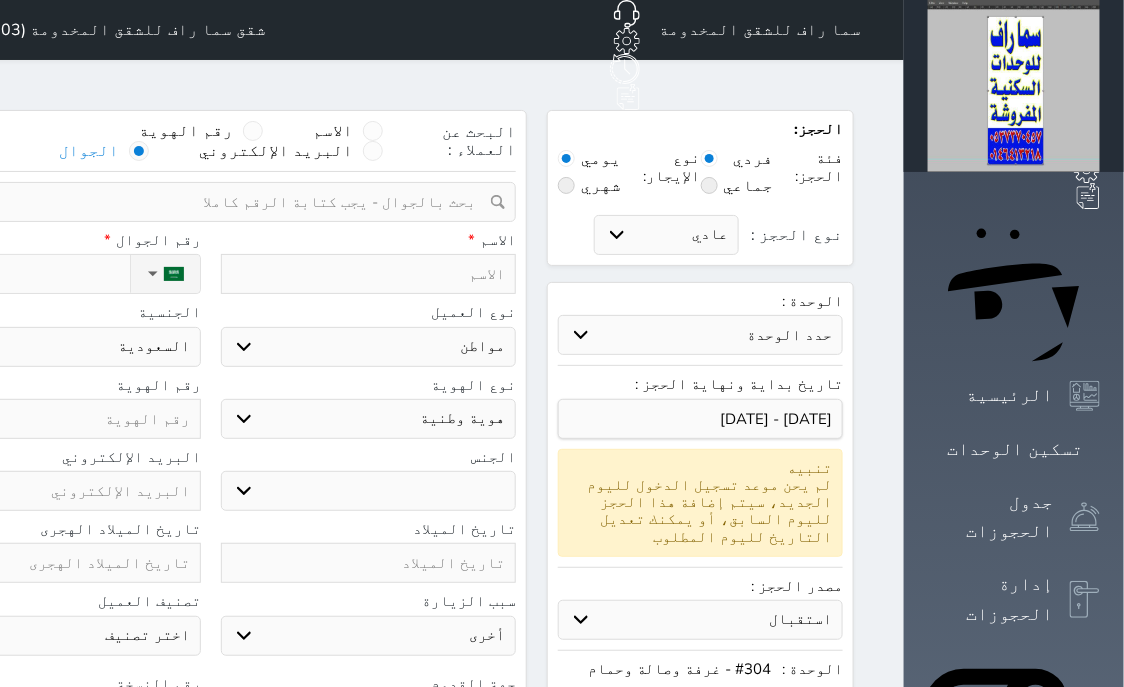 select 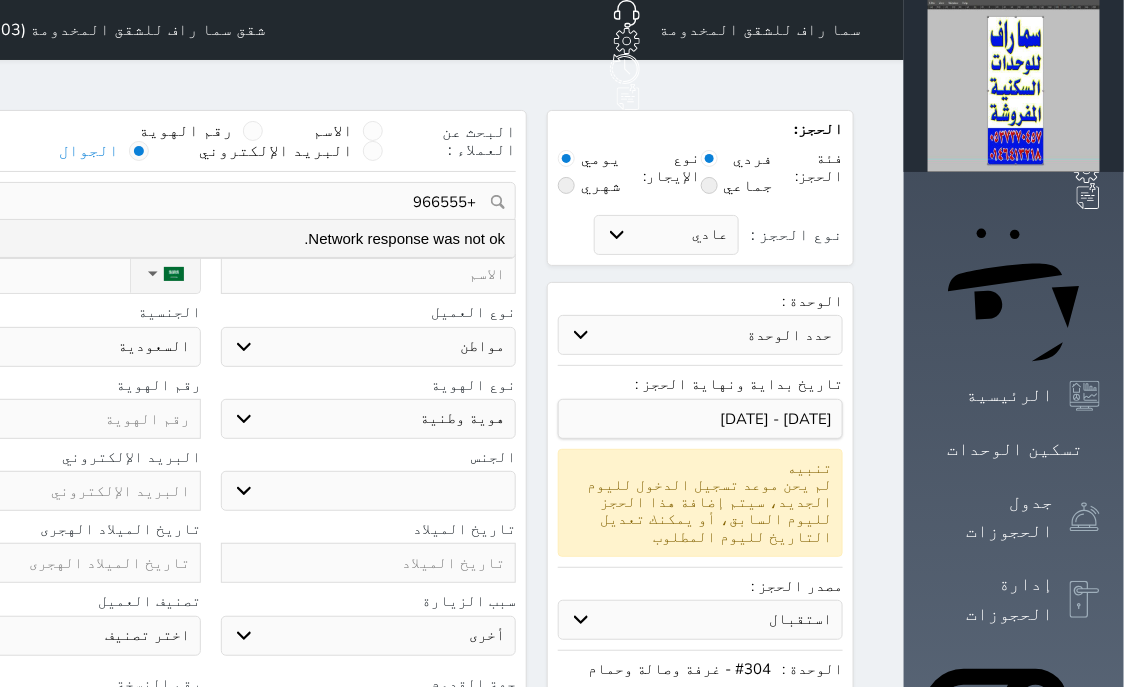 type on "+96655" 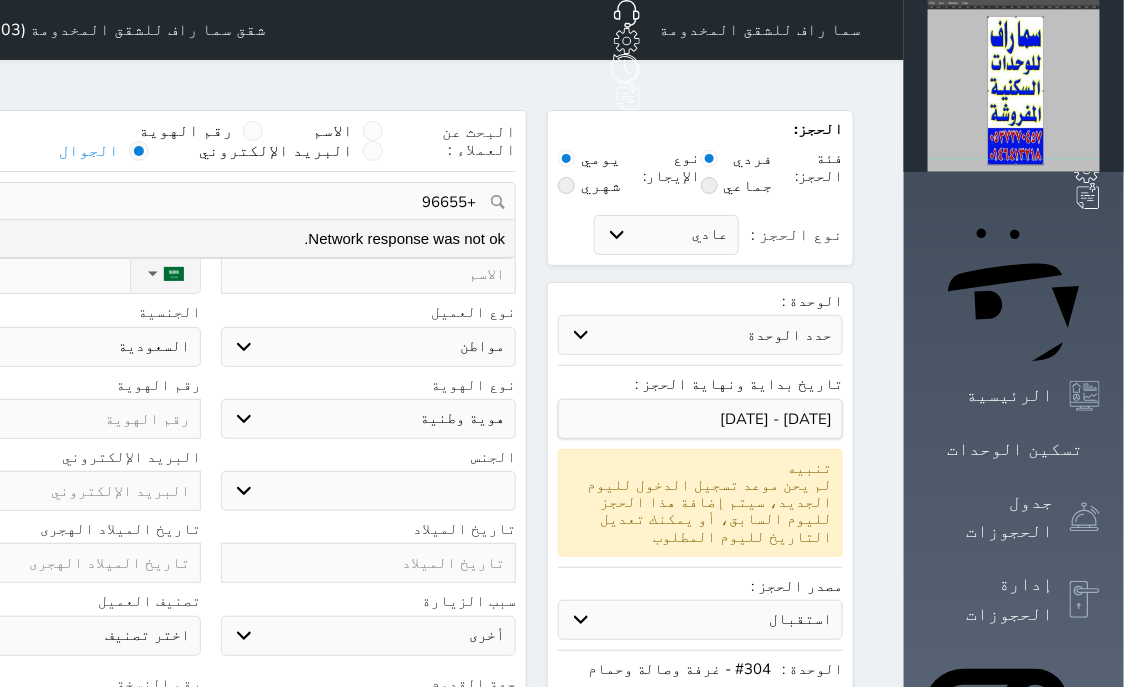 select 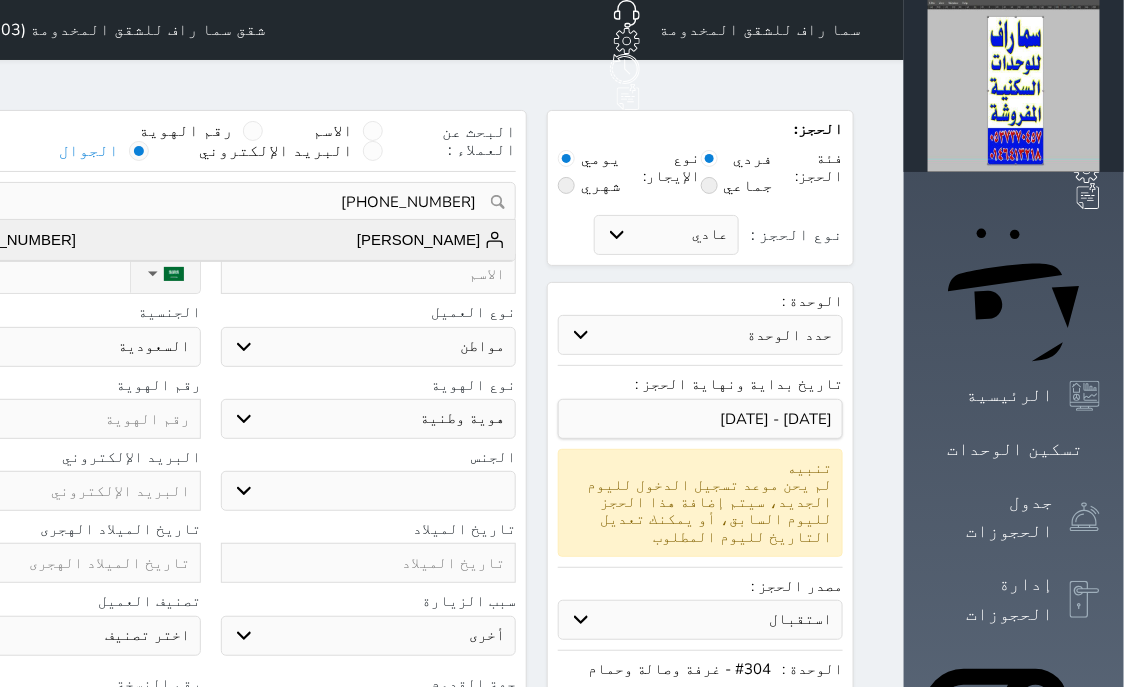 click on "[PERSON_NAME]   [PHONE_NUMBER]" at bounding box center [210, 240] 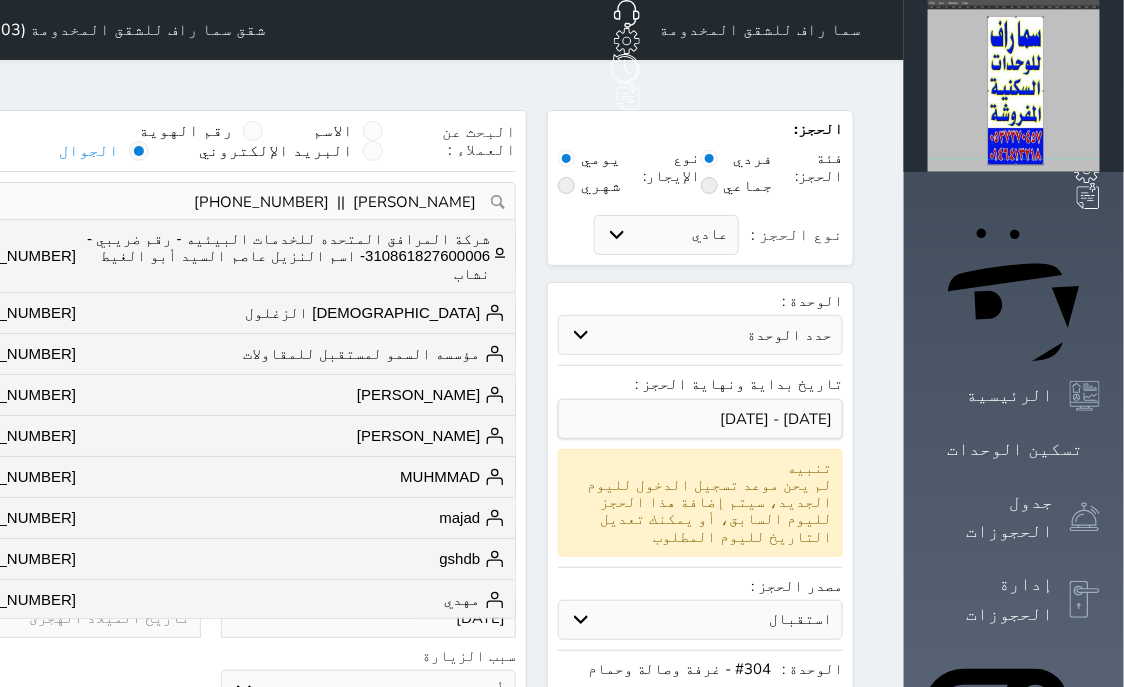 click on "[PERSON_NAME]  ||  [PHONE_NUMBER]" at bounding box center (210, 202) 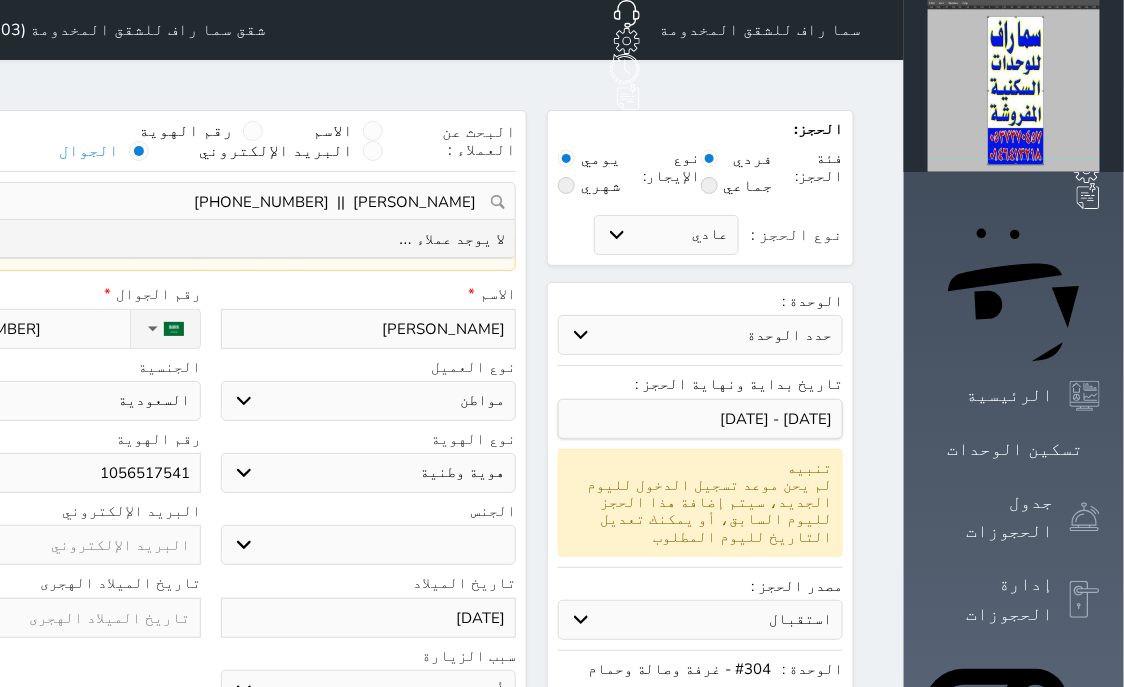 drag, startPoint x: 476, startPoint y: 150, endPoint x: 488, endPoint y: 144, distance: 13.416408 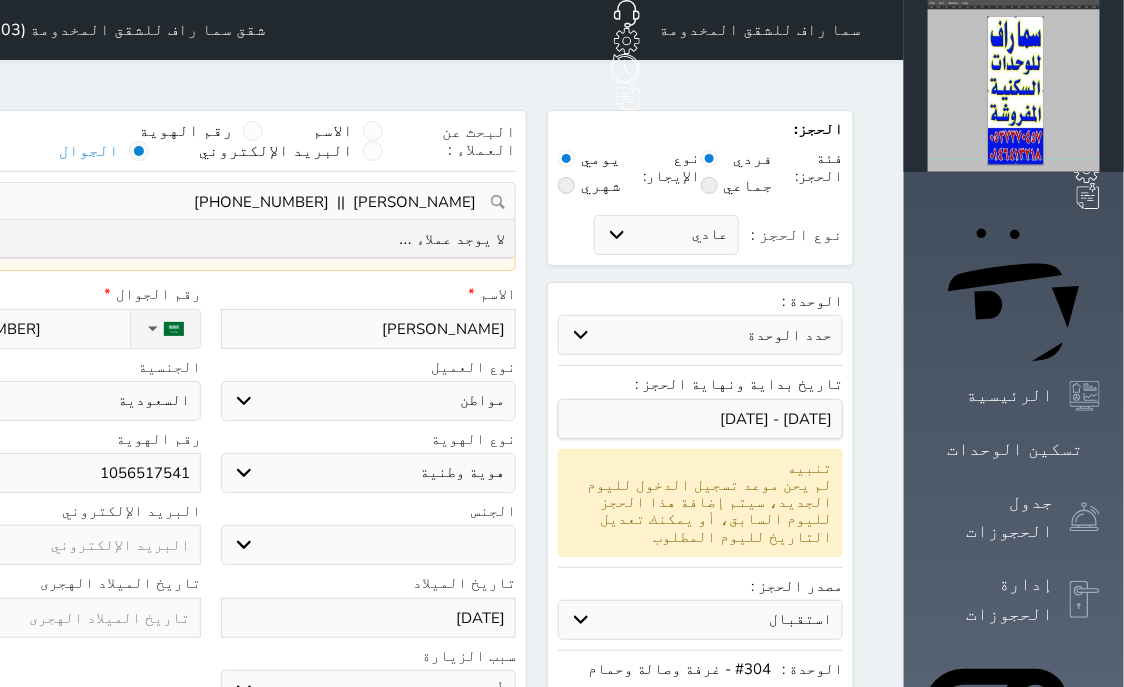 click on "[PERSON_NAME]  ||  [PHONE_NUMBER]" at bounding box center [210, 202] 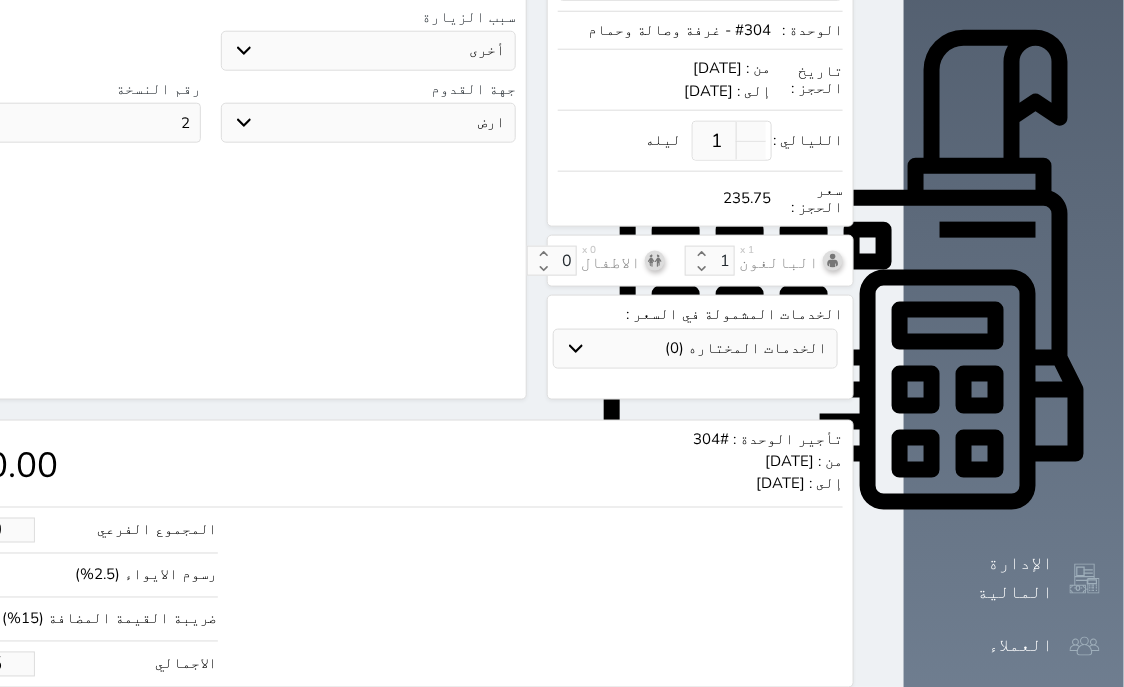 scroll, scrollTop: 671, scrollLeft: 0, axis: vertical 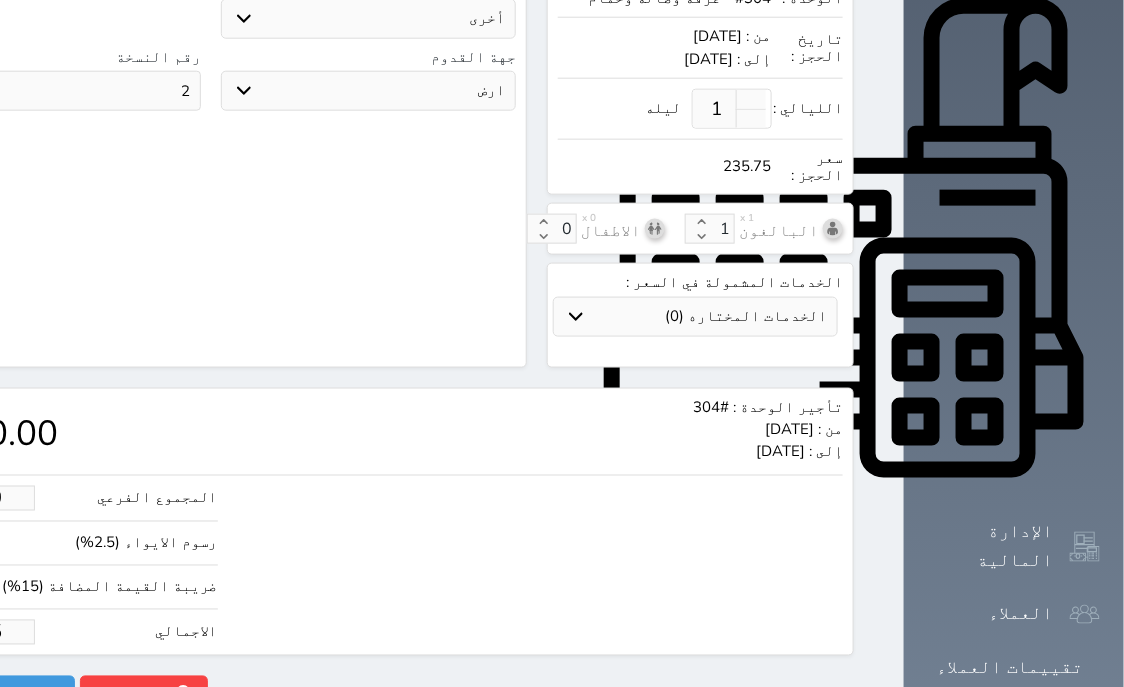 drag, startPoint x: 137, startPoint y: 583, endPoint x: 0, endPoint y: 582, distance: 137.00365 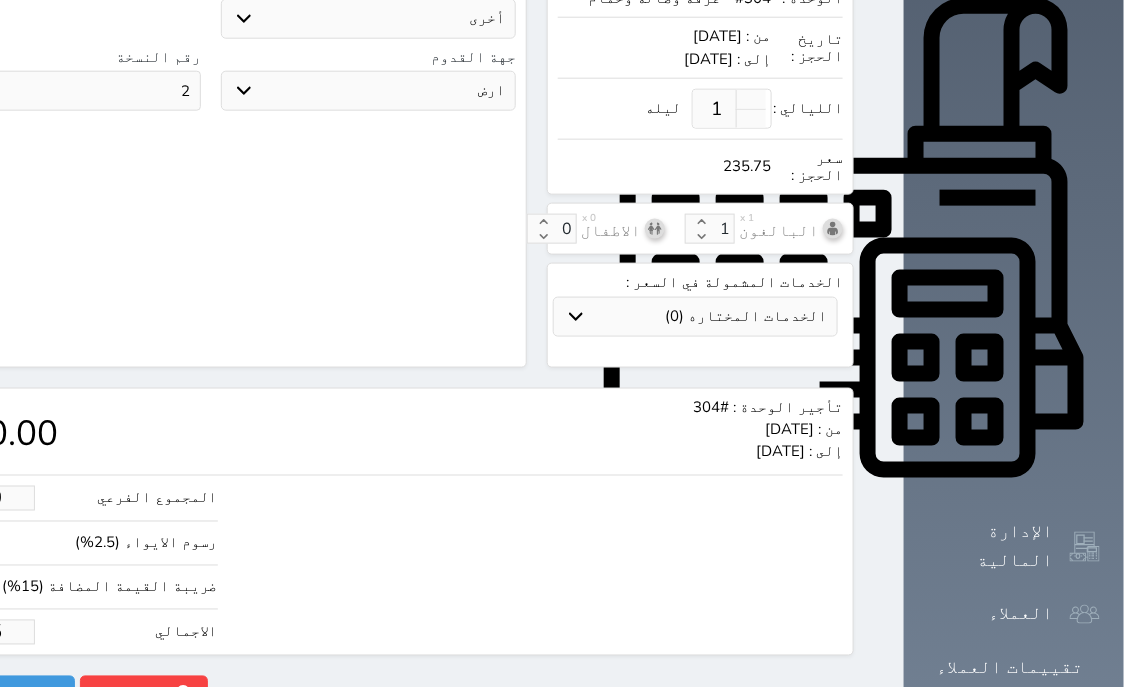 type on "1.00" 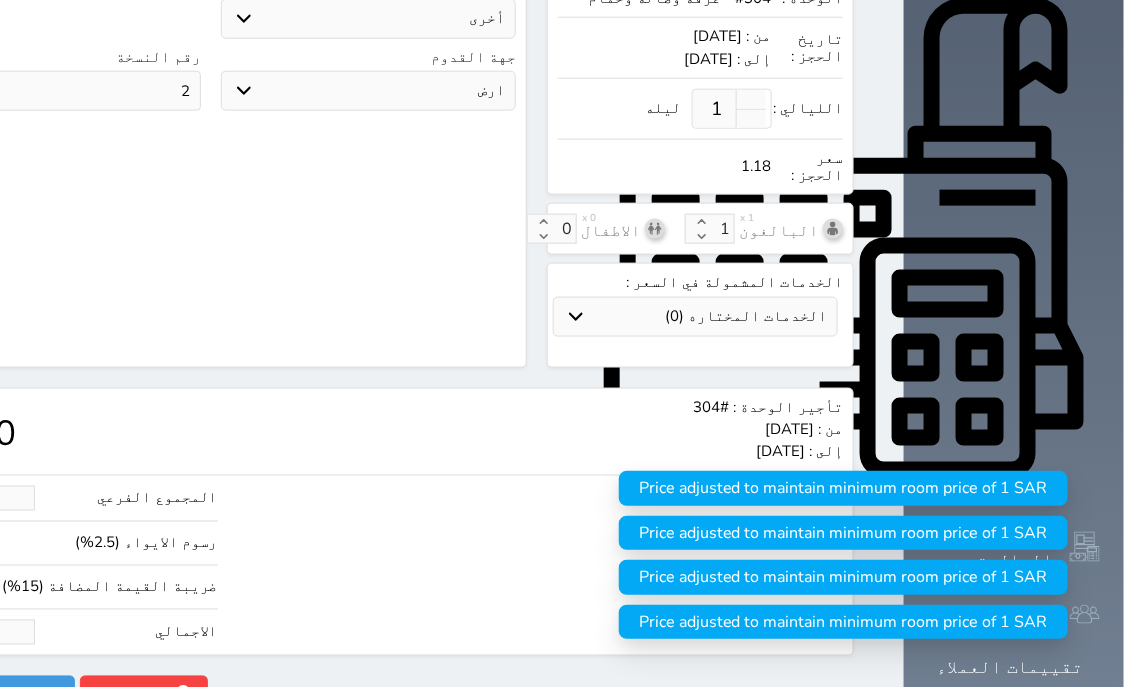 type on "1" 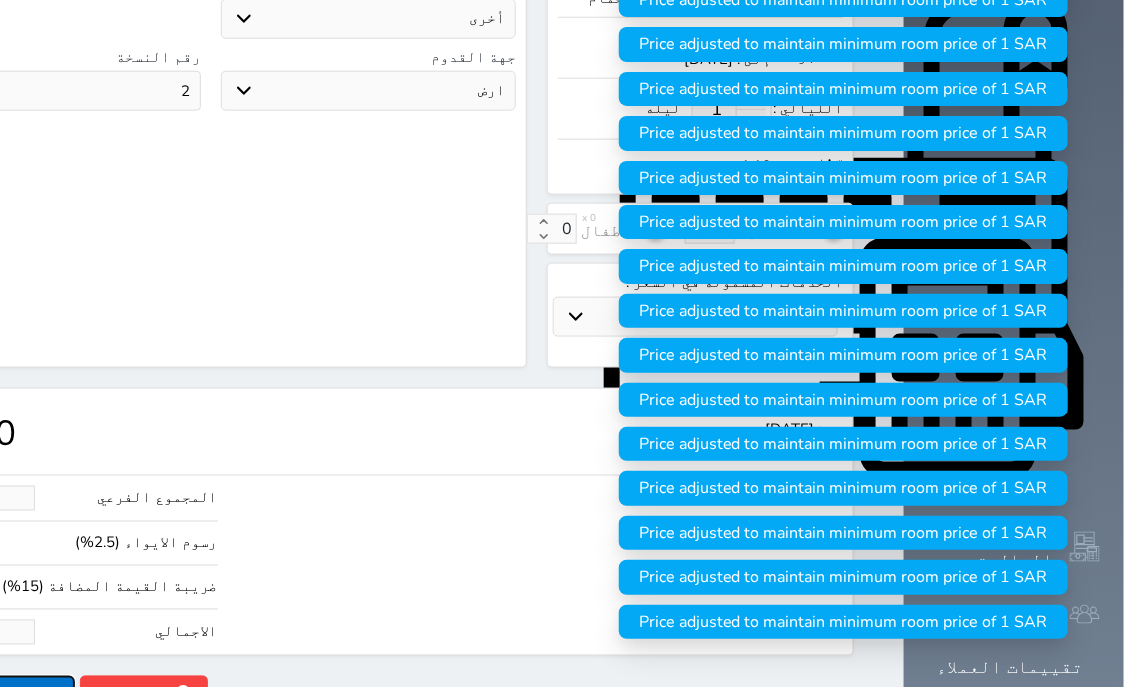 type on "1.18" 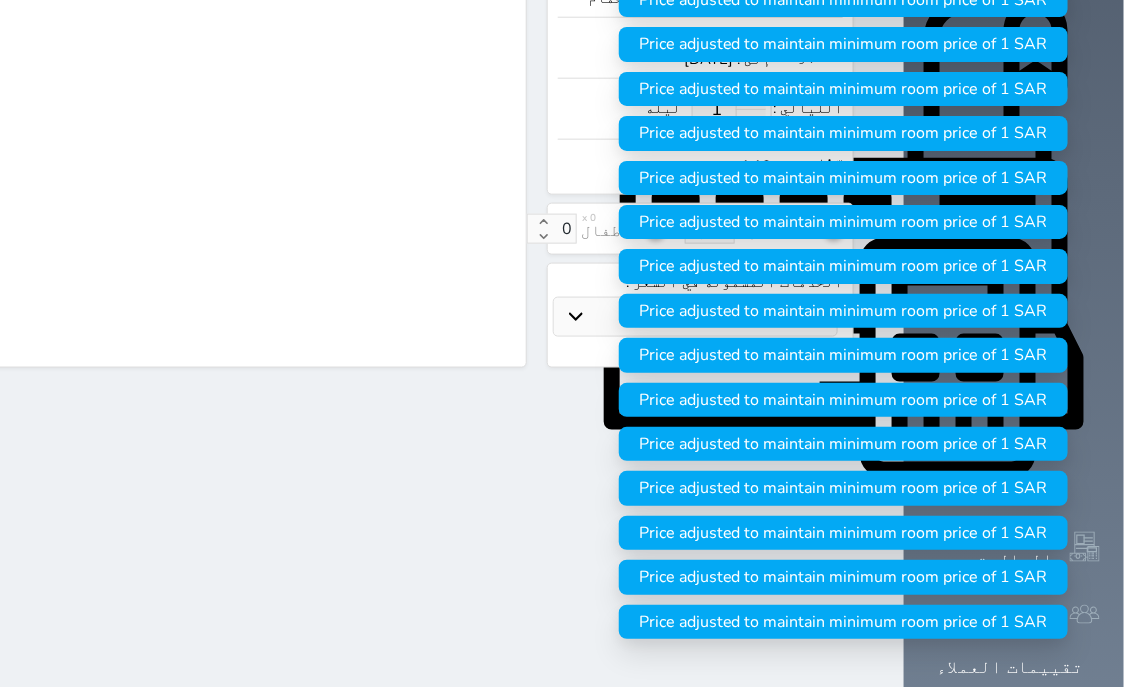 scroll, scrollTop: 621, scrollLeft: 0, axis: vertical 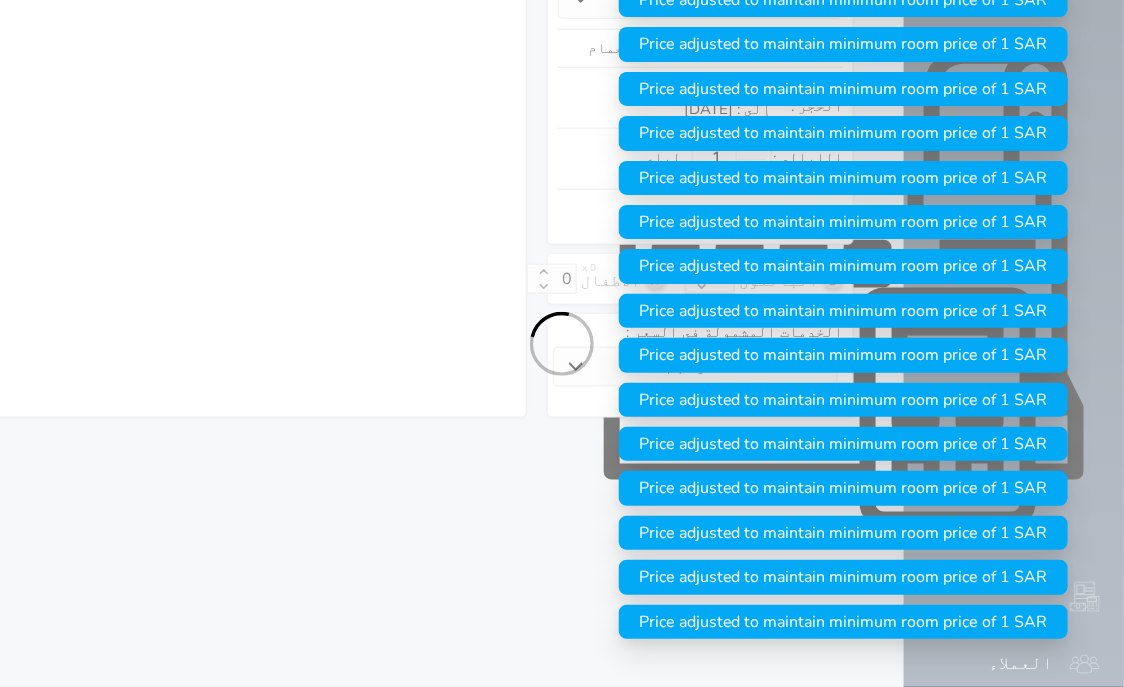 select on "1" 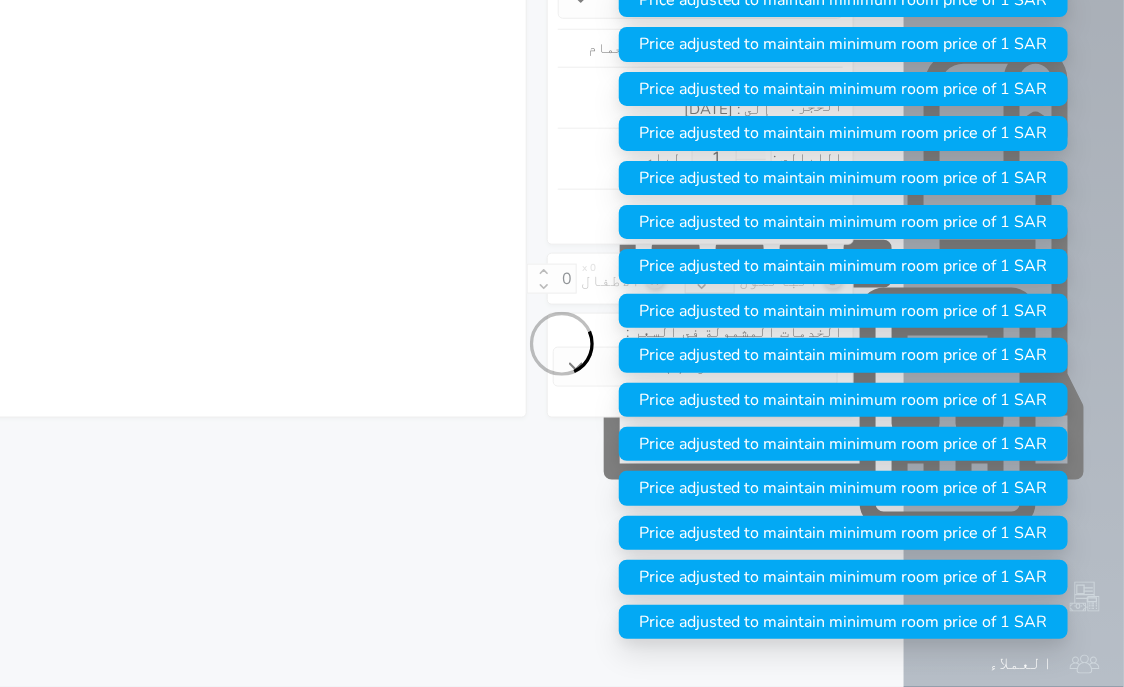 select on "113" 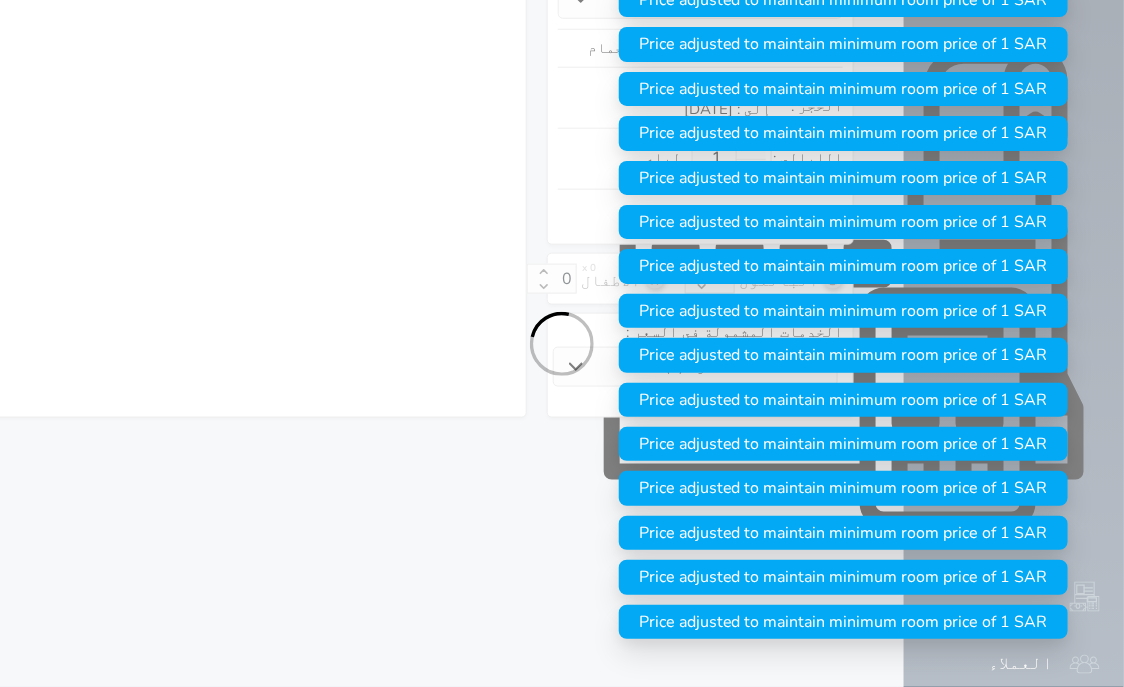 select on "1" 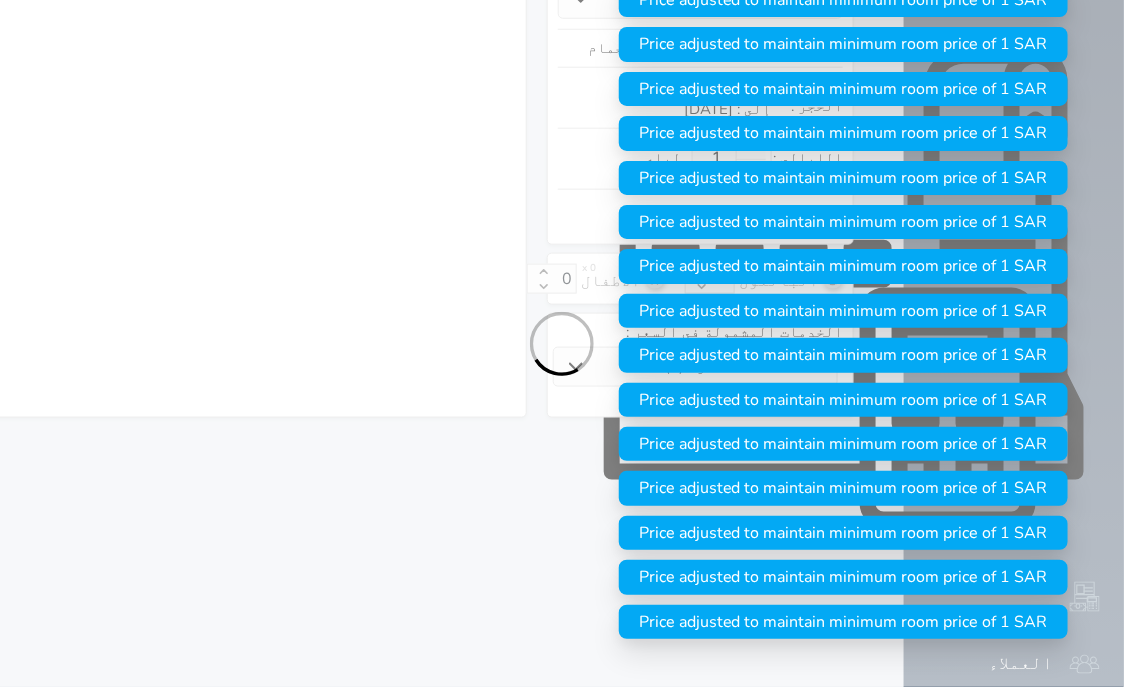 select on "7" 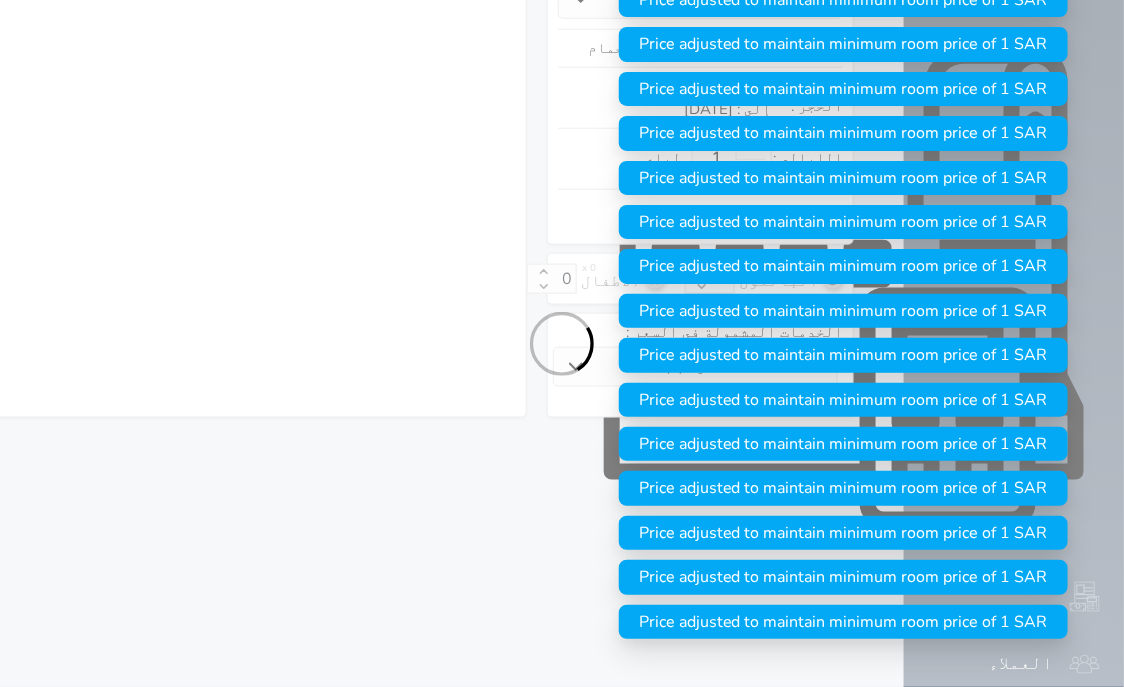 select on "9" 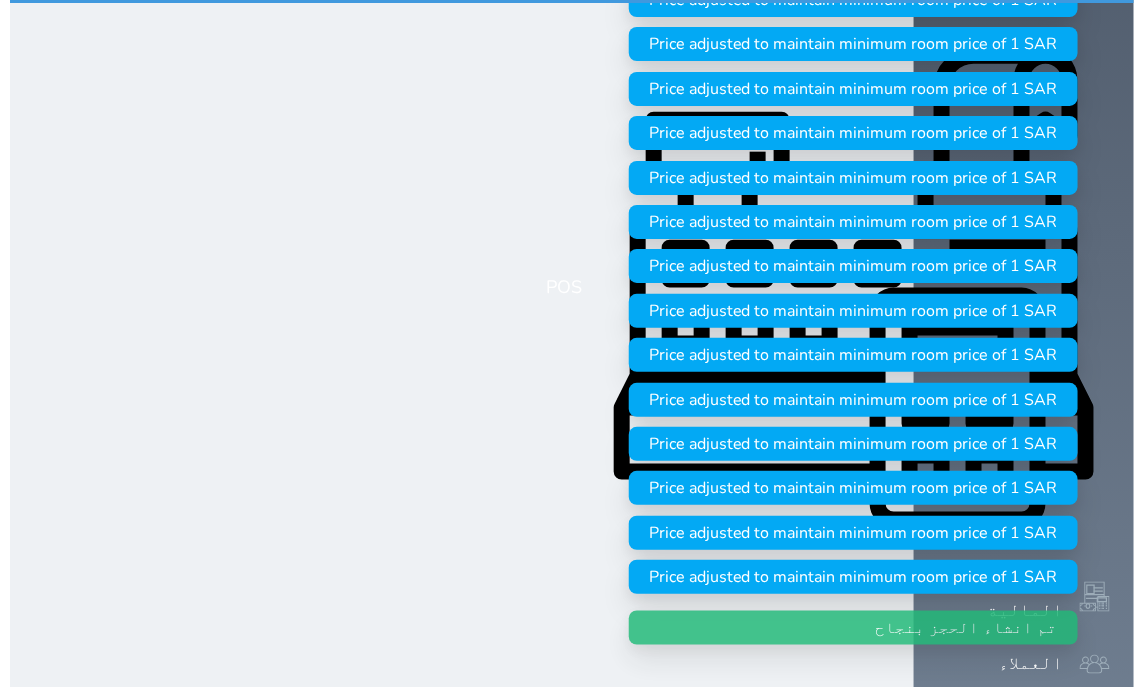 scroll, scrollTop: 0, scrollLeft: 0, axis: both 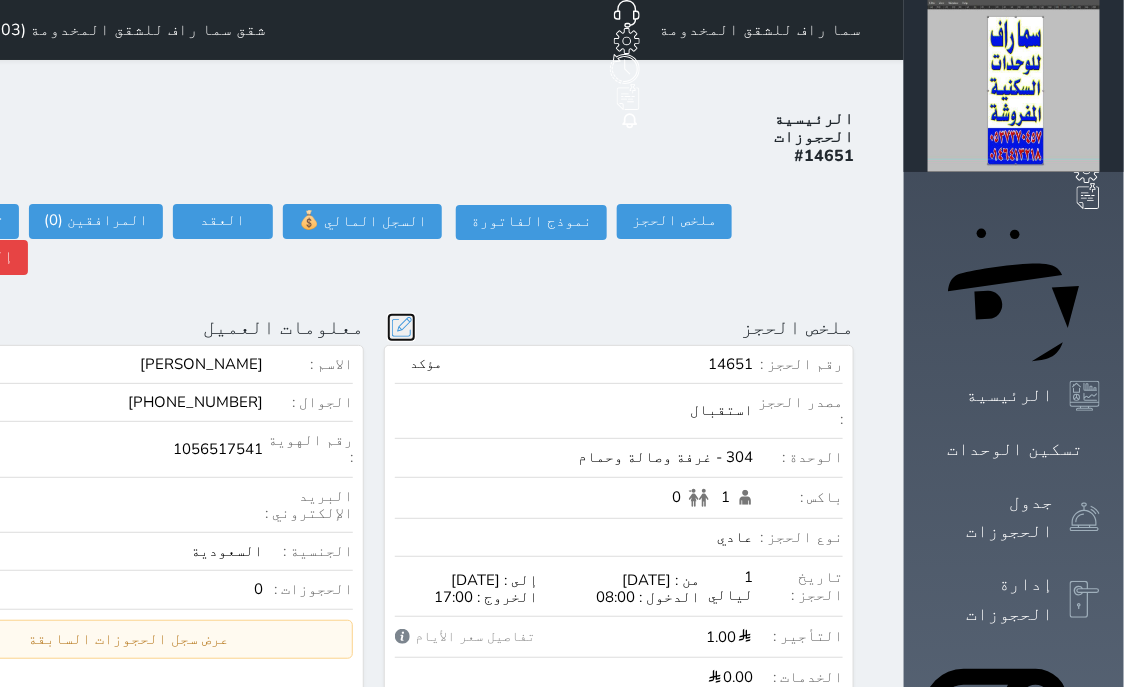 click at bounding box center [401, 327] 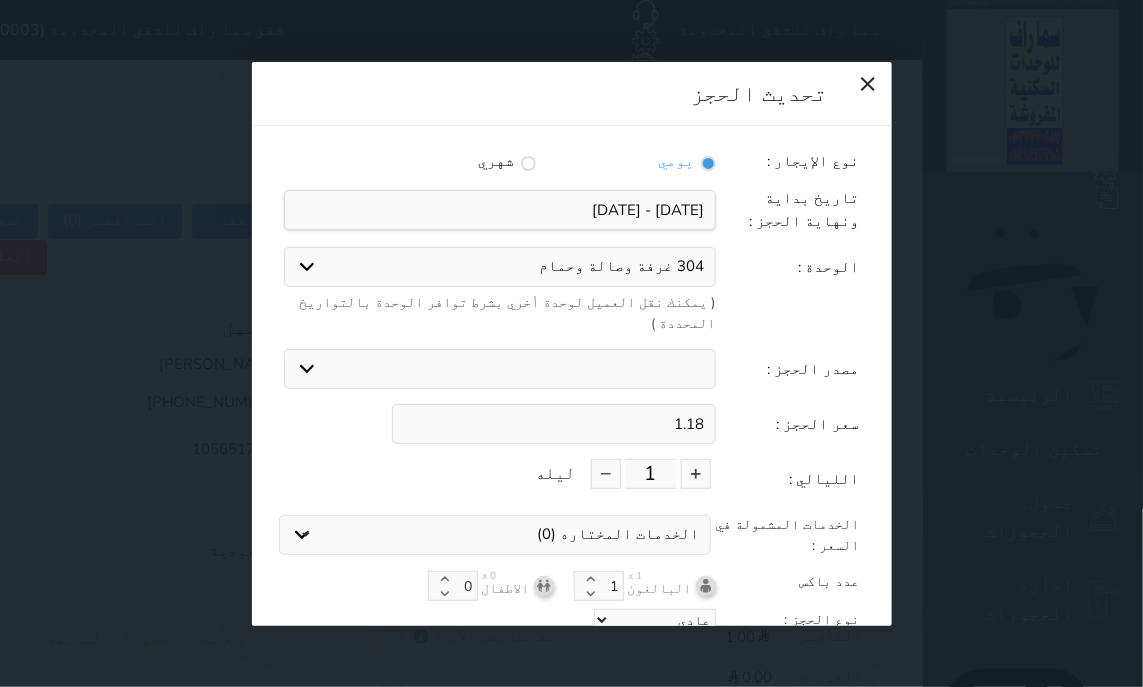 drag, startPoint x: 676, startPoint y: 343, endPoint x: 879, endPoint y: 333, distance: 203.24615 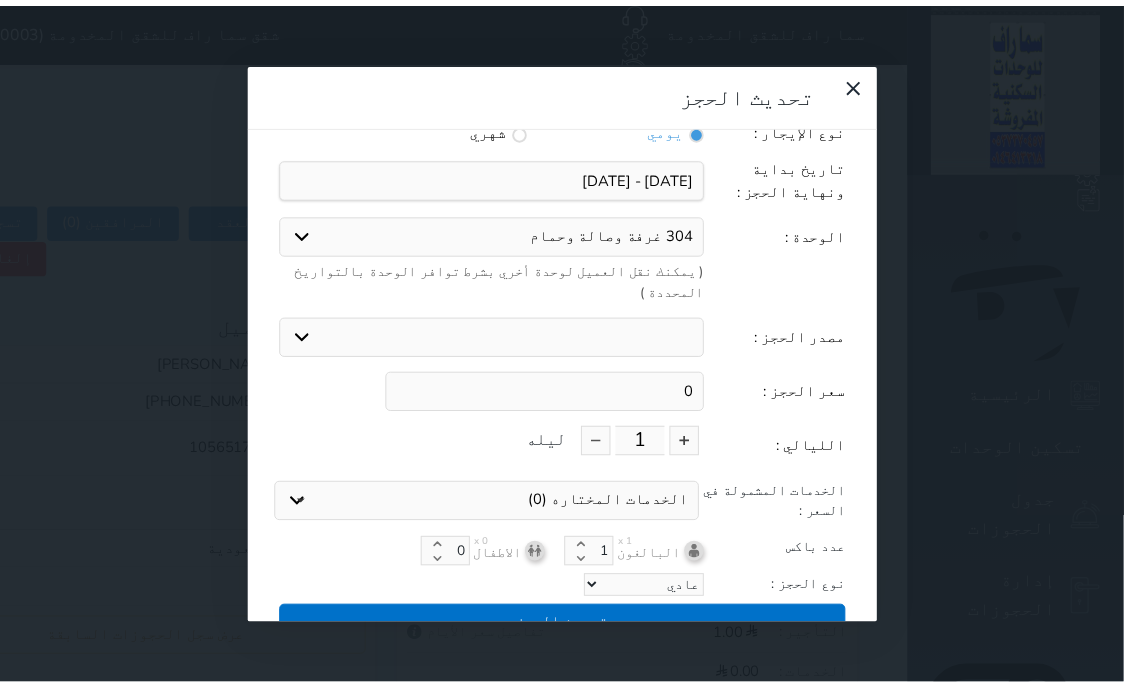 scroll, scrollTop: 45, scrollLeft: 0, axis: vertical 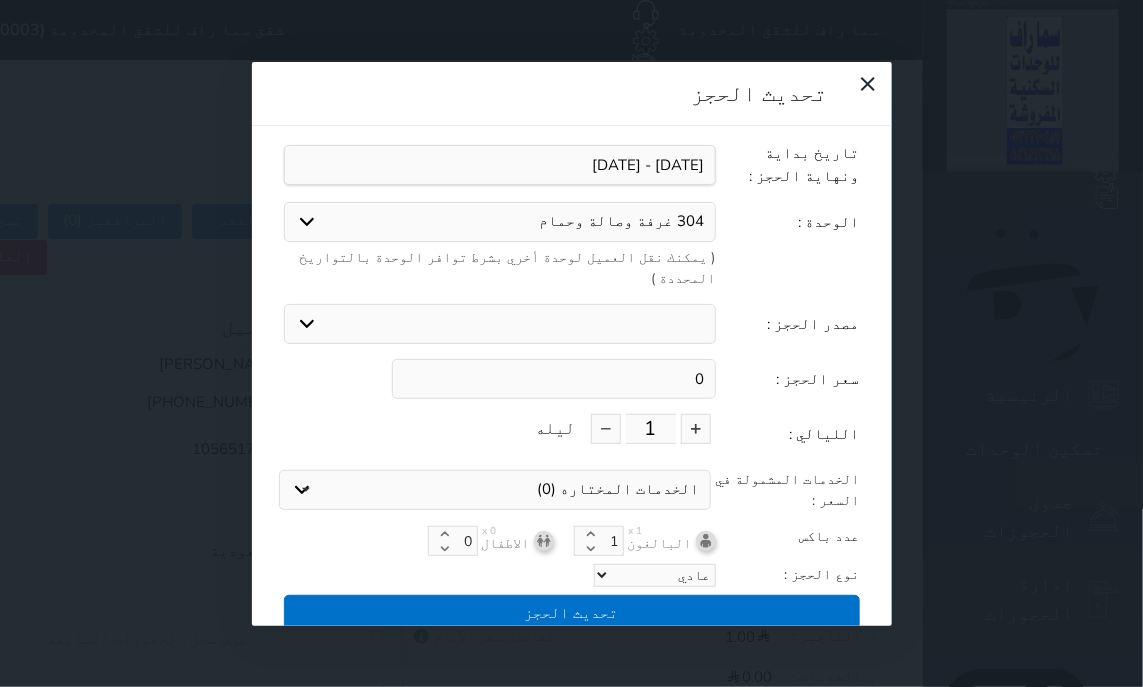 type on "0" 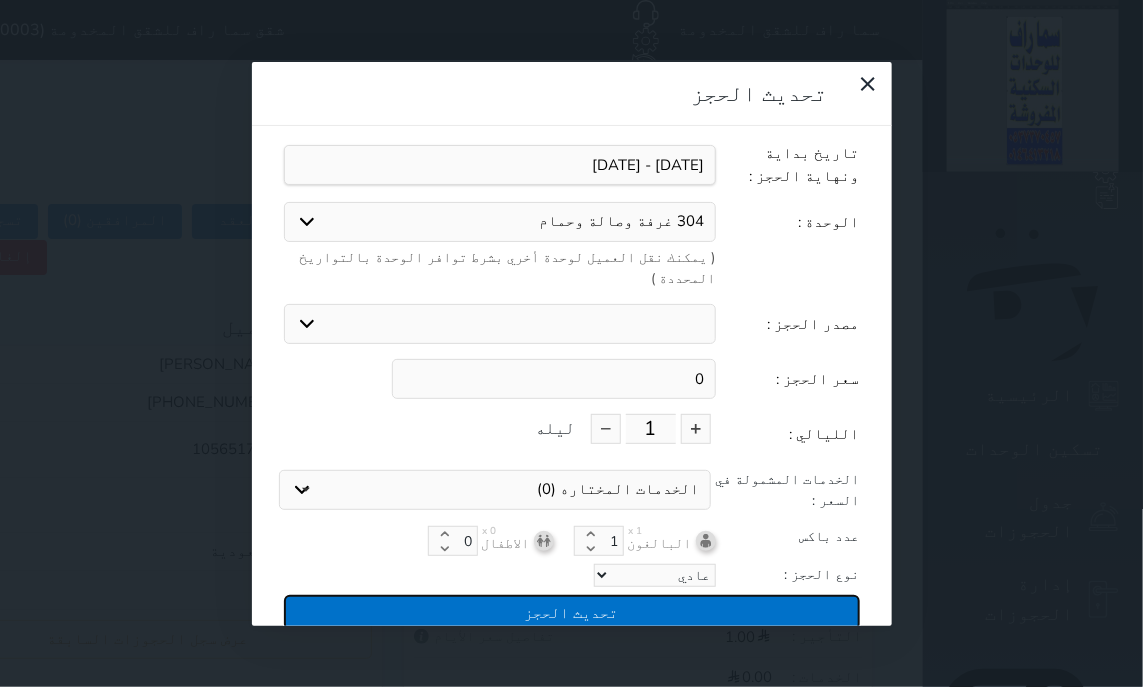click on "تحديث الحجز" at bounding box center (572, 612) 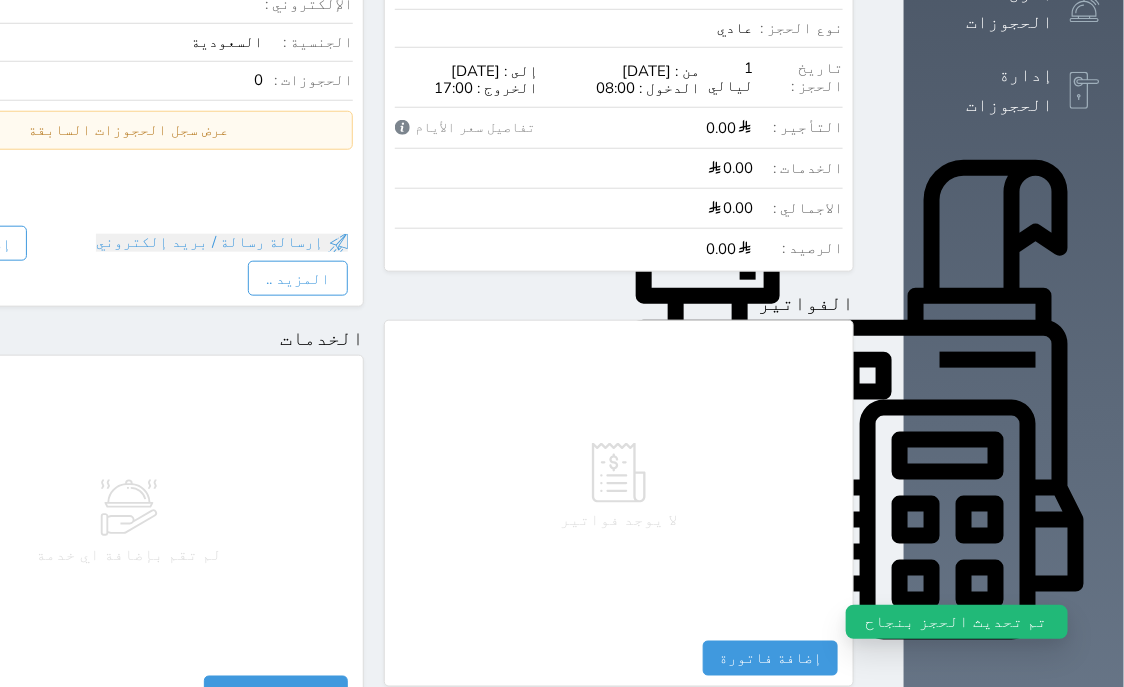 scroll, scrollTop: 0, scrollLeft: 0, axis: both 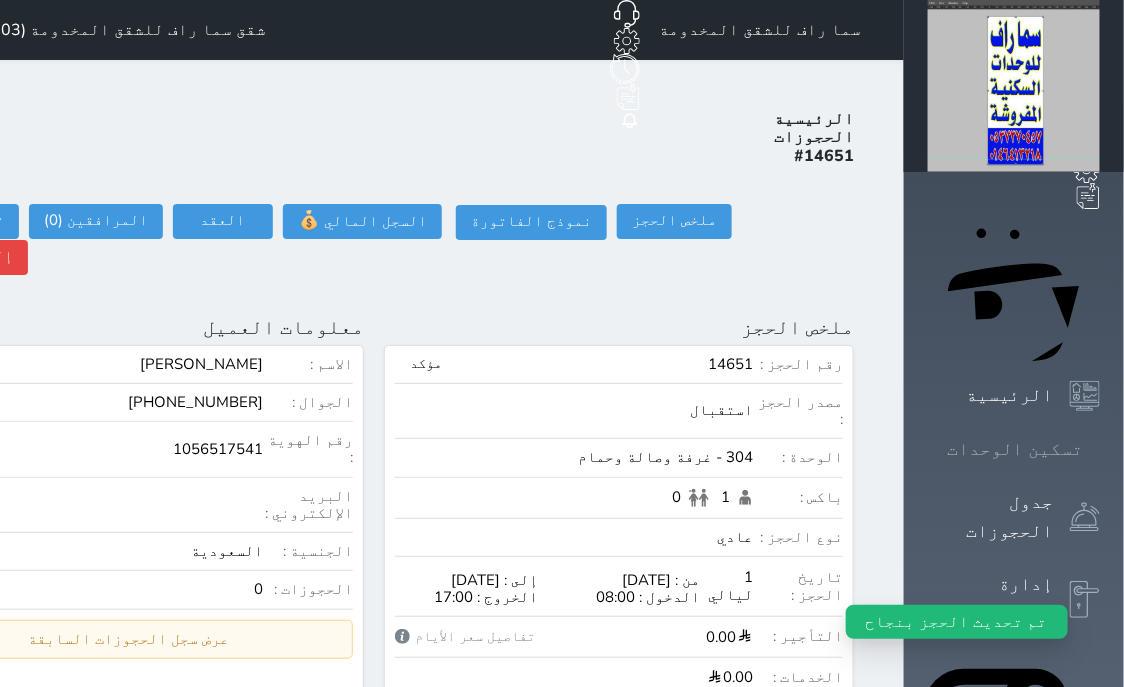 click at bounding box center (1100, 449) 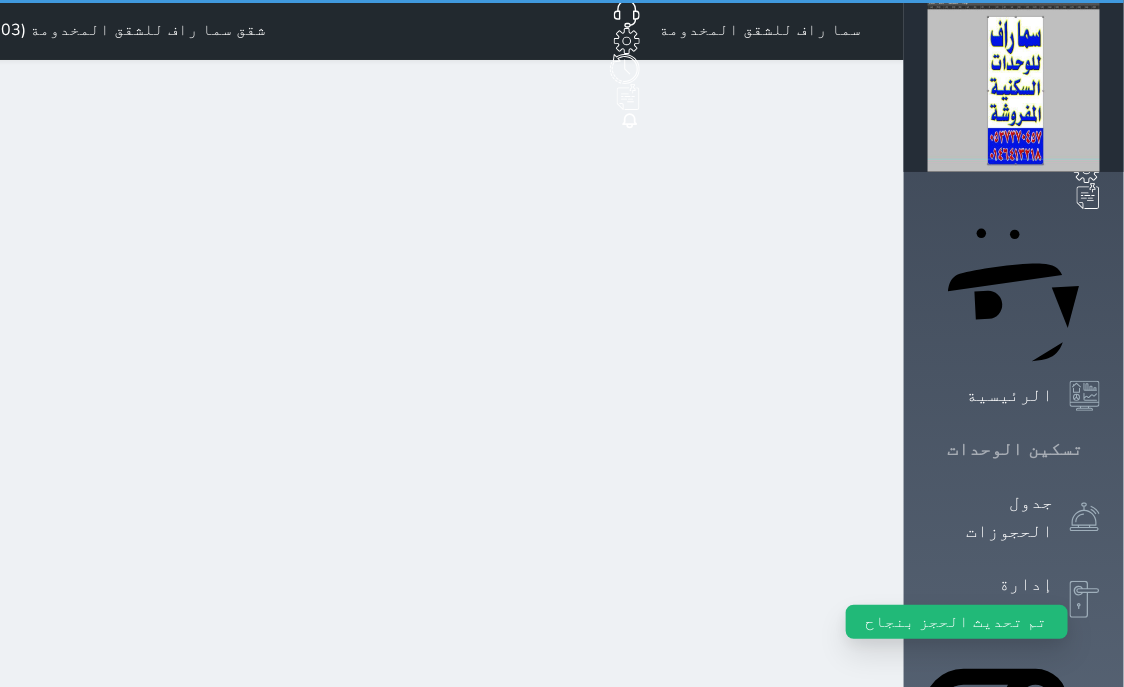 click at bounding box center (1100, 449) 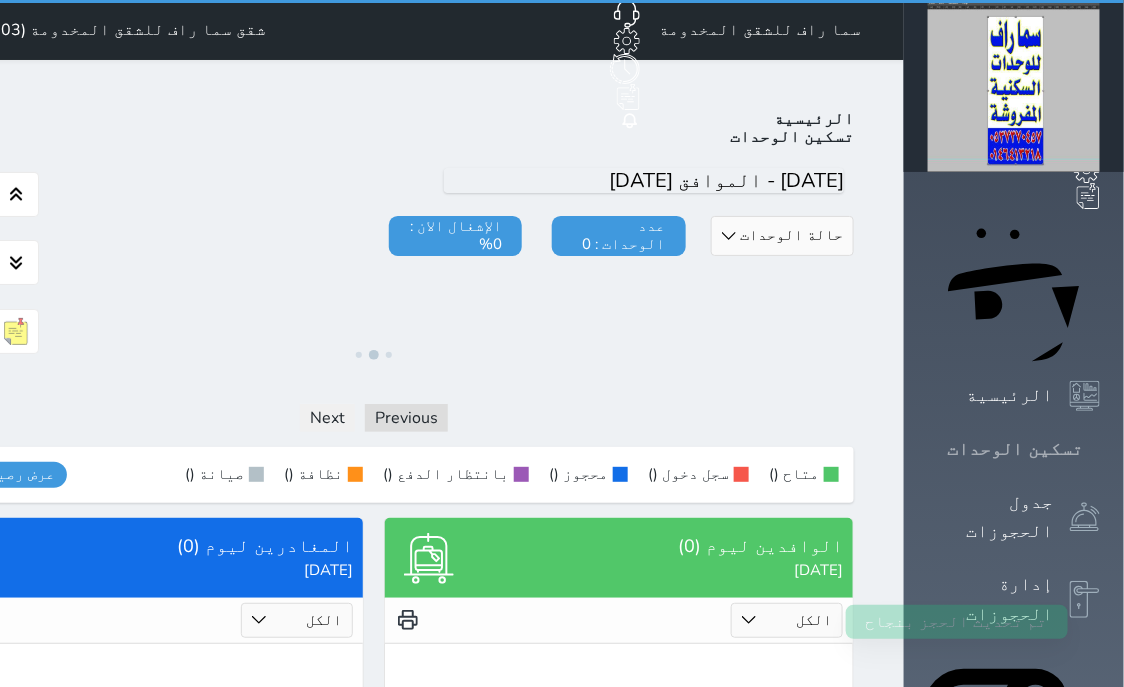 click 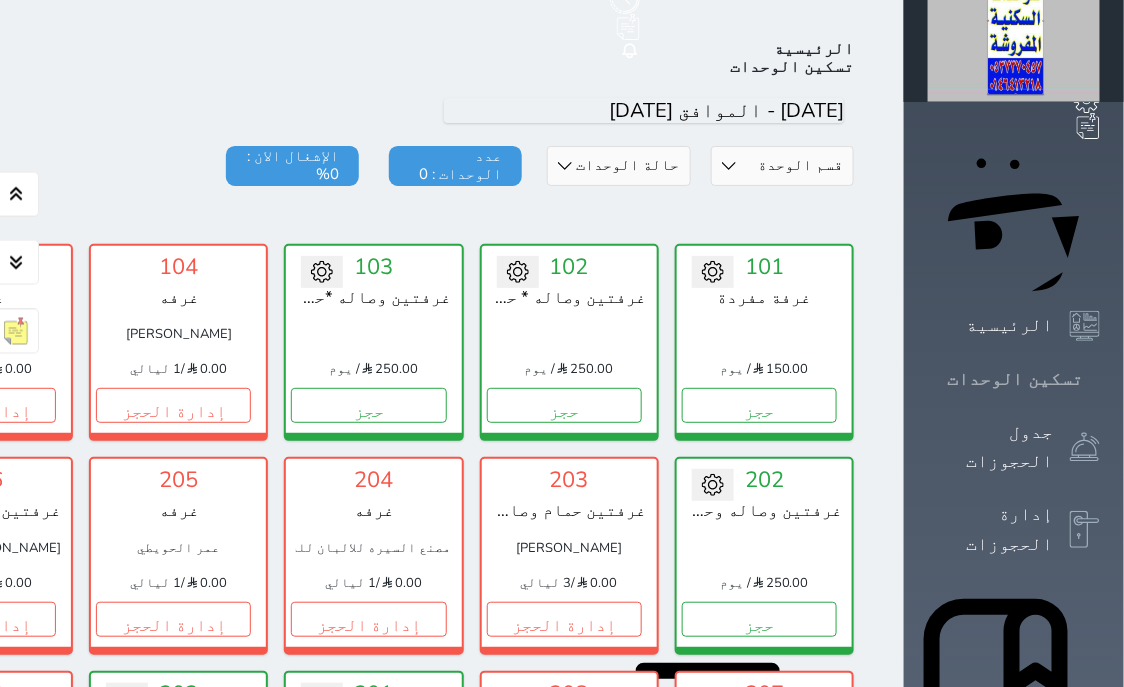 scroll, scrollTop: 78, scrollLeft: 0, axis: vertical 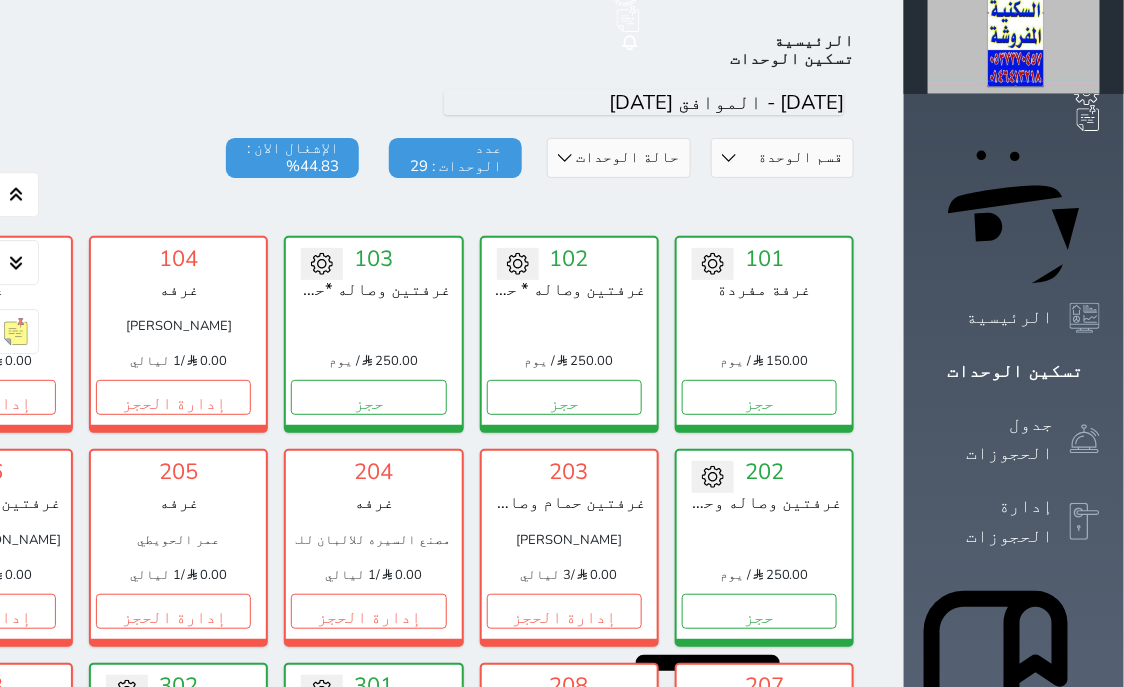click on "قسم الوحدة   غرفة وصالة مع حمام غرفتين وصاله * حمام غرفة مفردة   حالة الوحدات متاح تحت التنظيف تحت الصيانة سجل دخول  لم يتم تسجيل الدخول   عدد الوحدات : 29   الإشغال الان : 44.83%" at bounding box center (374, 183) 